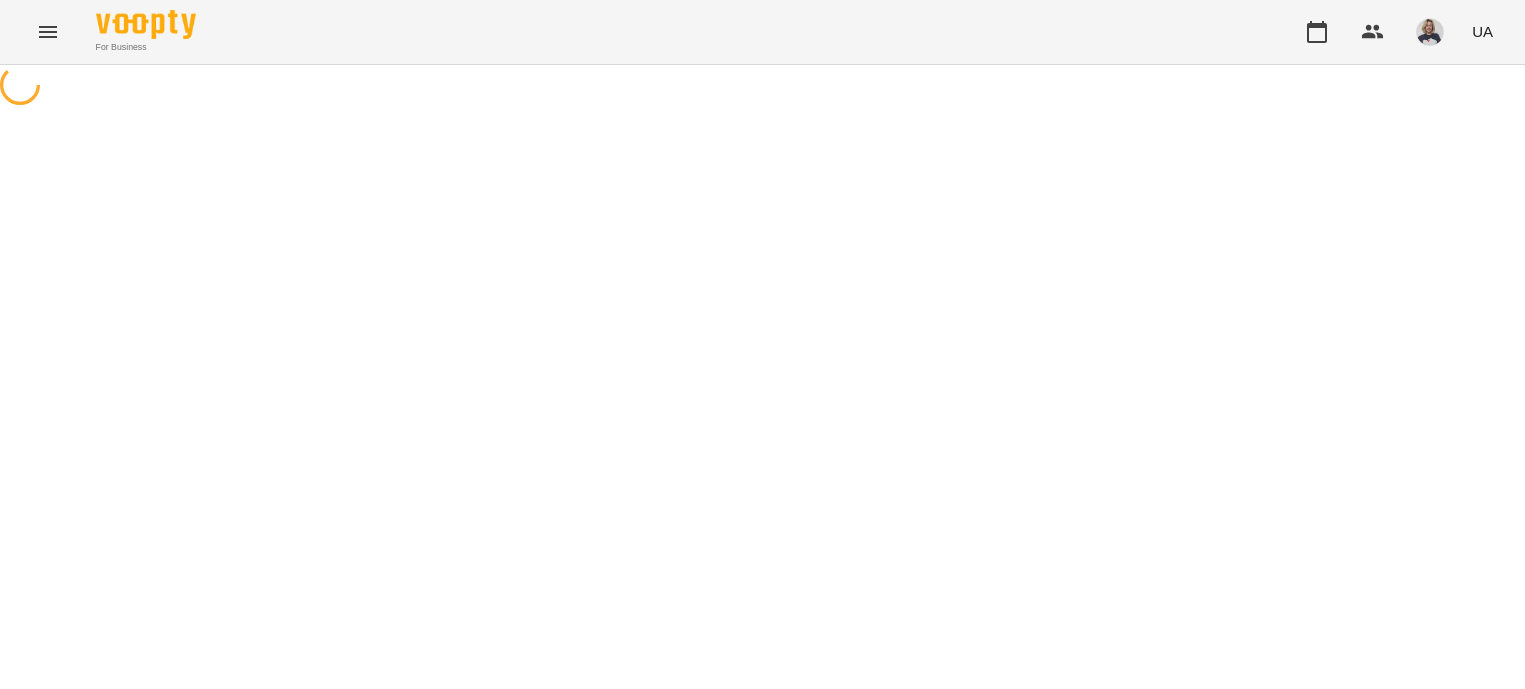 scroll, scrollTop: 0, scrollLeft: 0, axis: both 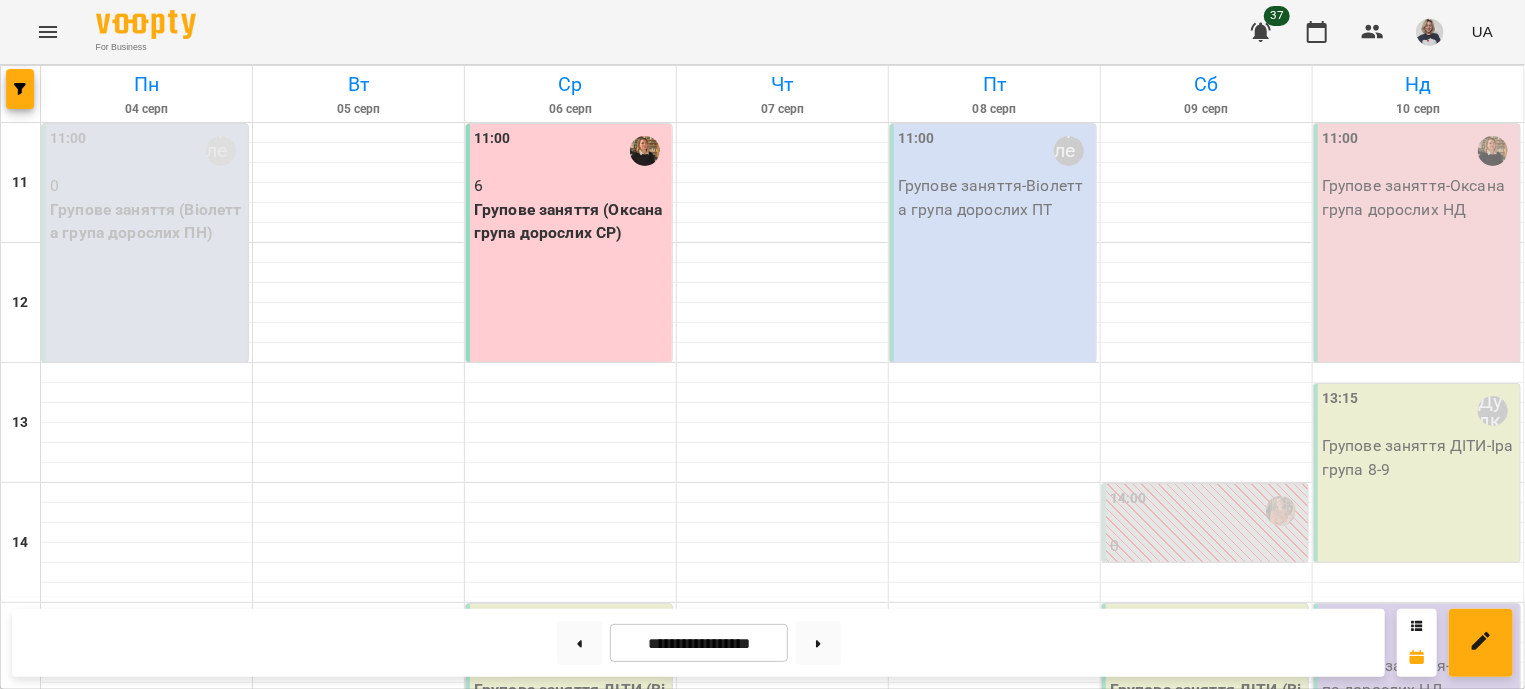 click on "11:00 6 Групове заняття (Оксана група дорослих СР)" at bounding box center [569, 243] 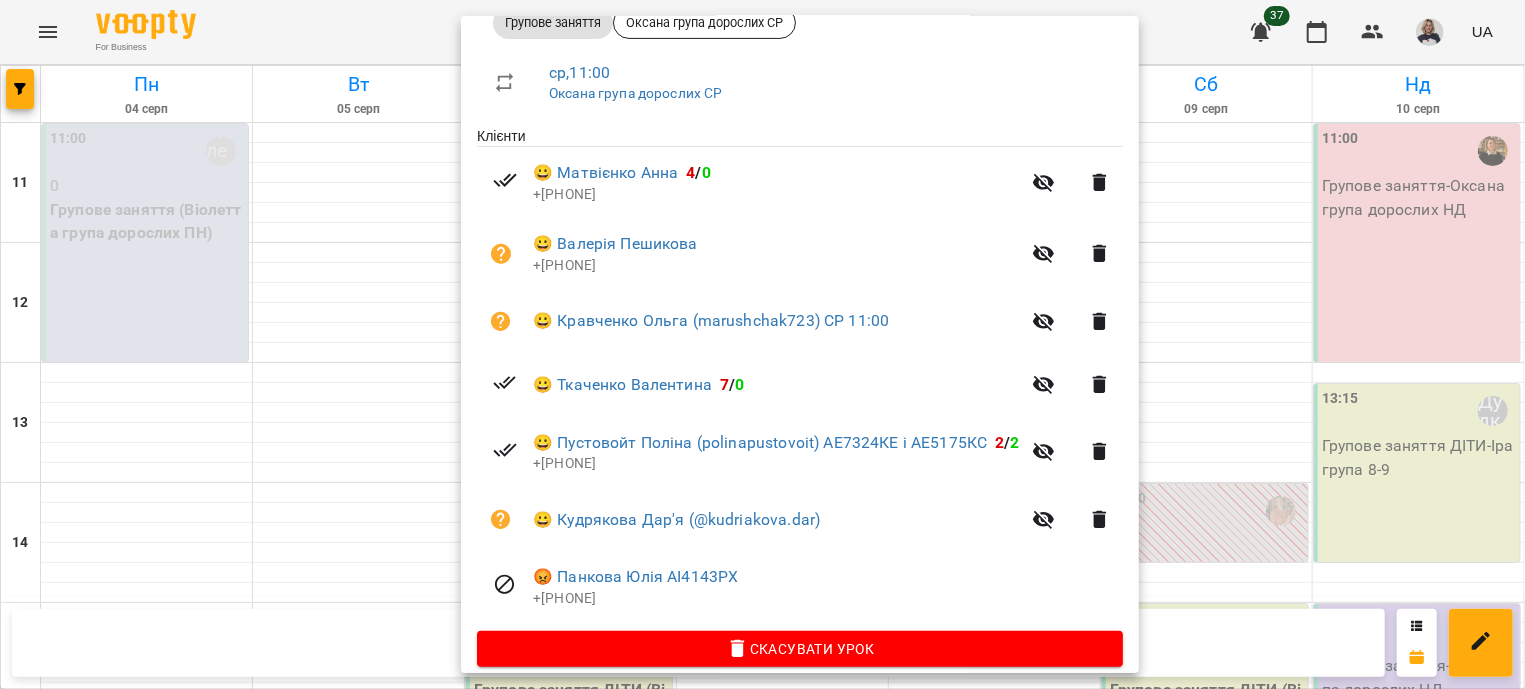 scroll, scrollTop: 362, scrollLeft: 0, axis: vertical 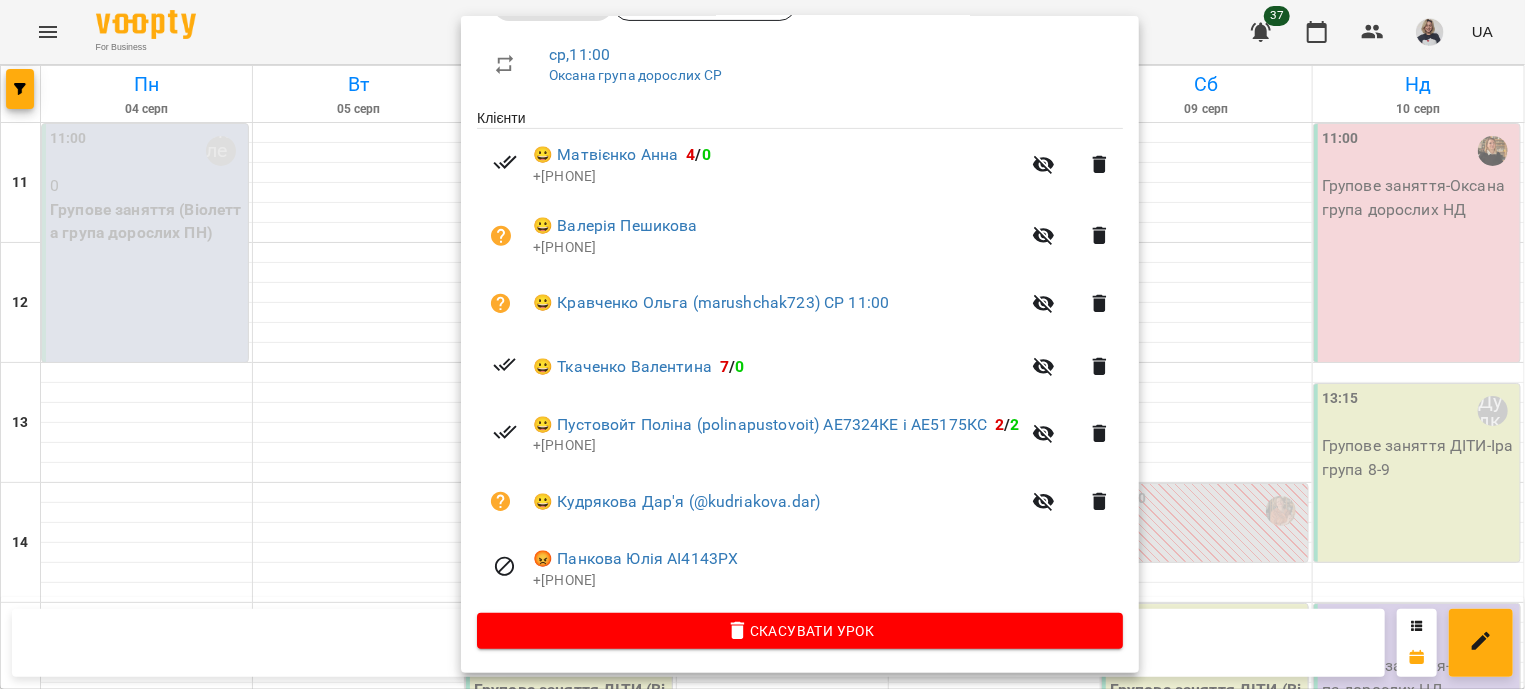 click 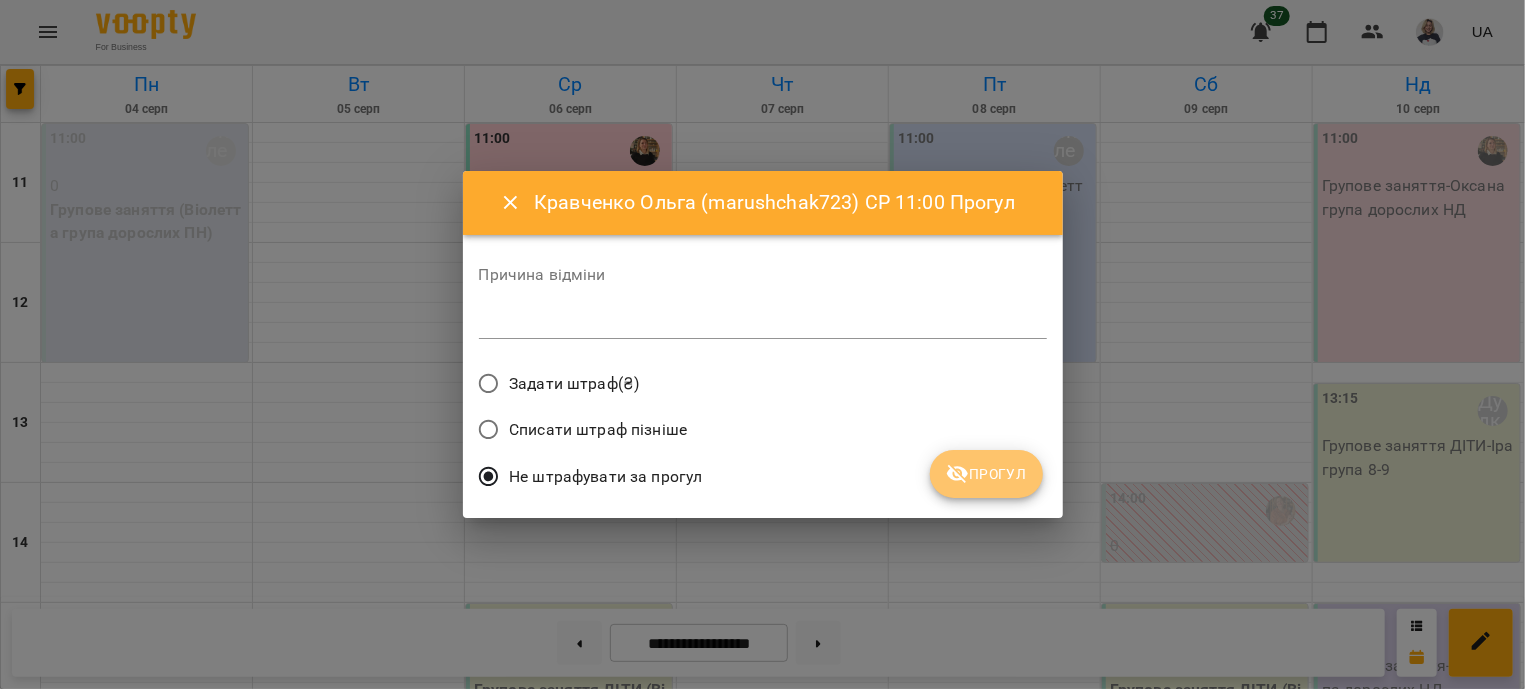 click on "Прогул" at bounding box center (986, 474) 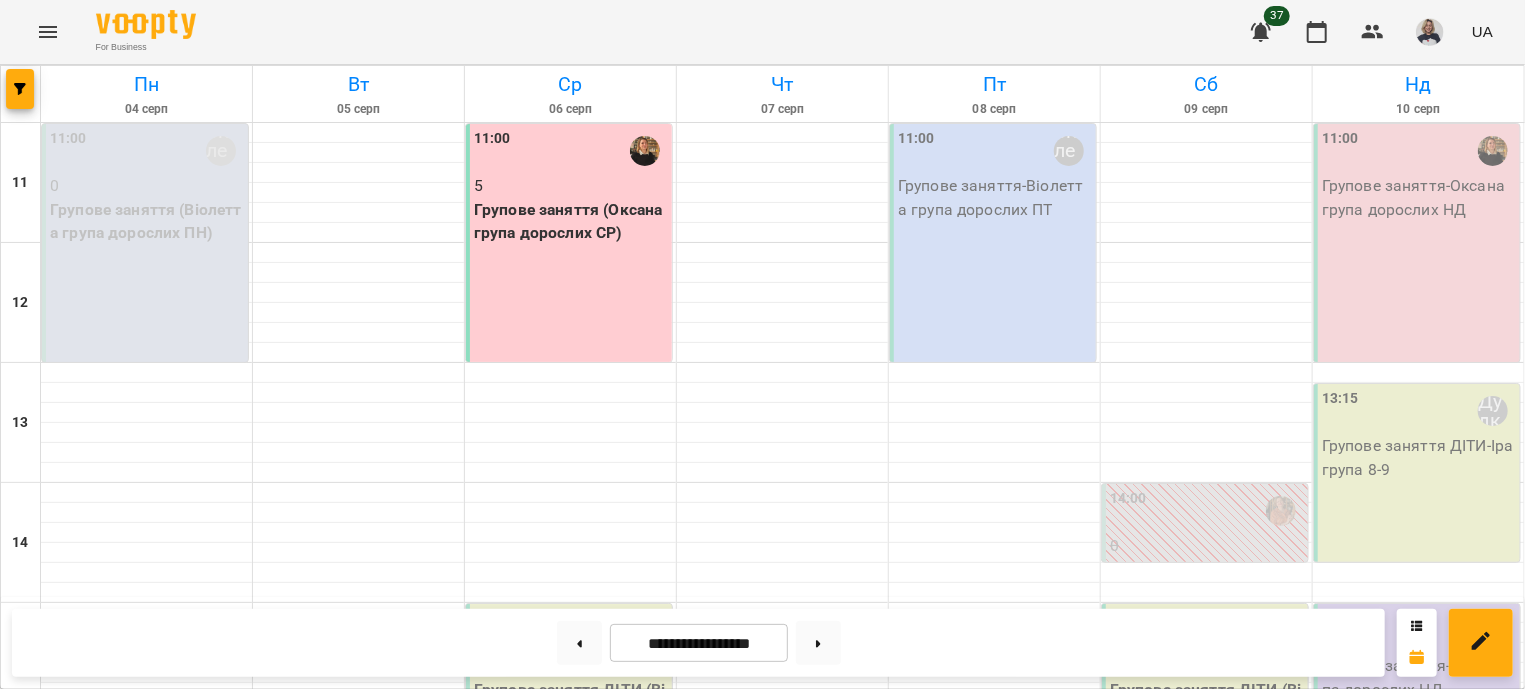 click on "11:00 5 Групове заняття (Оксана група дорослих СР)" at bounding box center (569, 243) 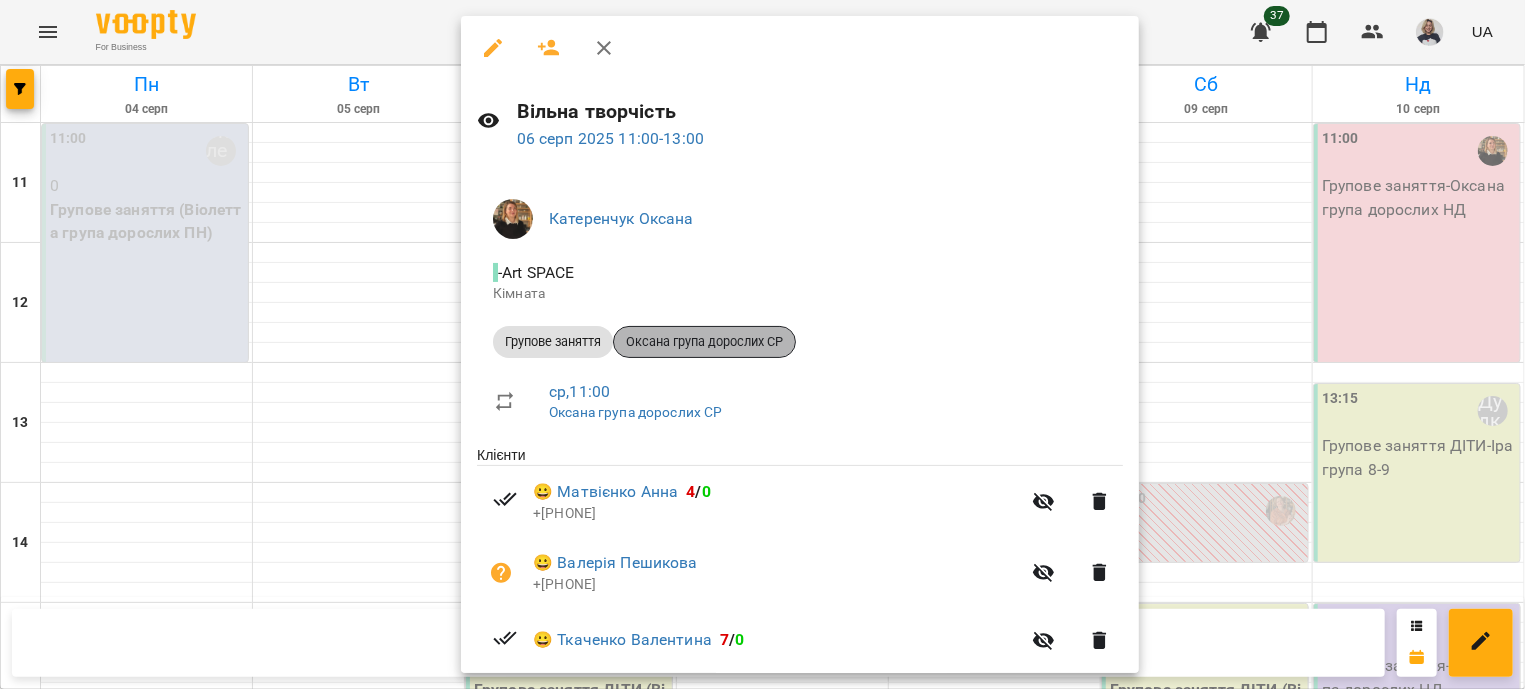 click on "Оксана група дорослих СР" at bounding box center [704, 342] 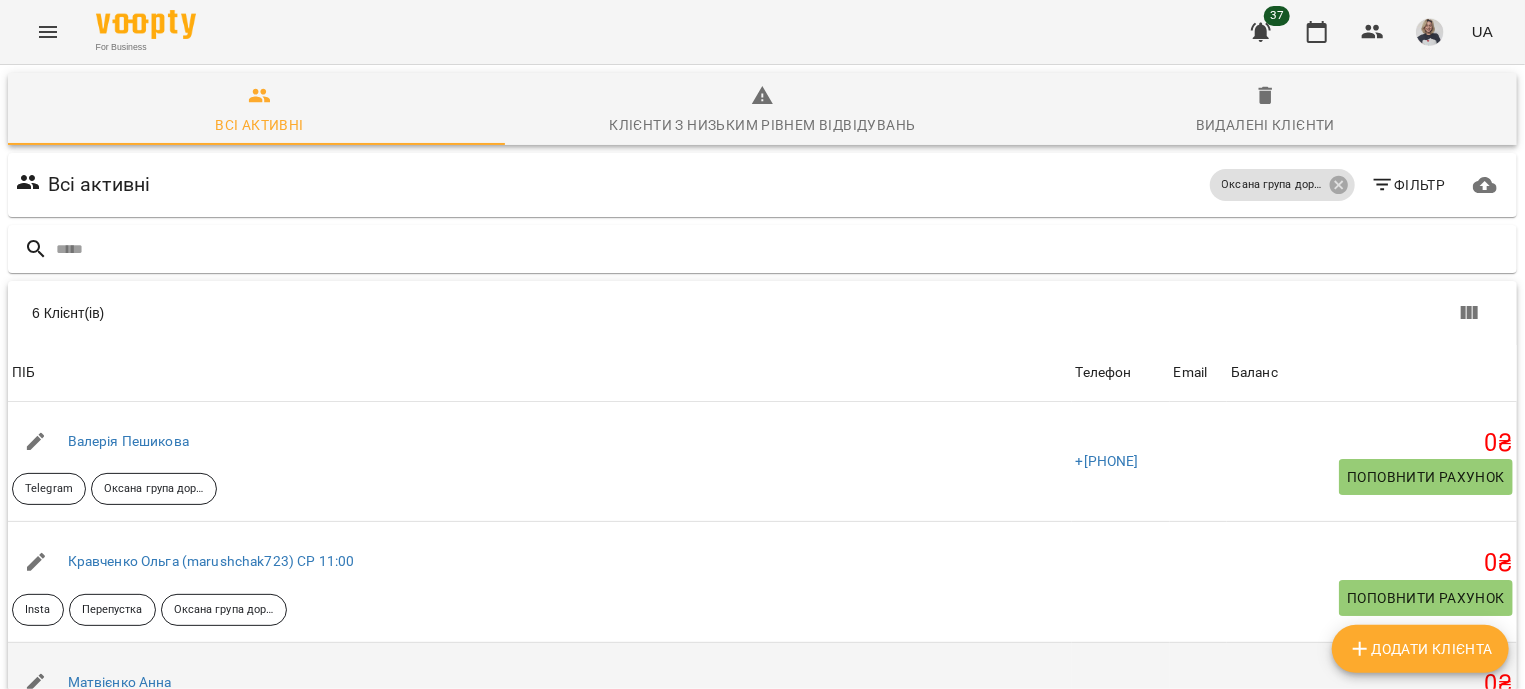 scroll, scrollTop: 197, scrollLeft: 0, axis: vertical 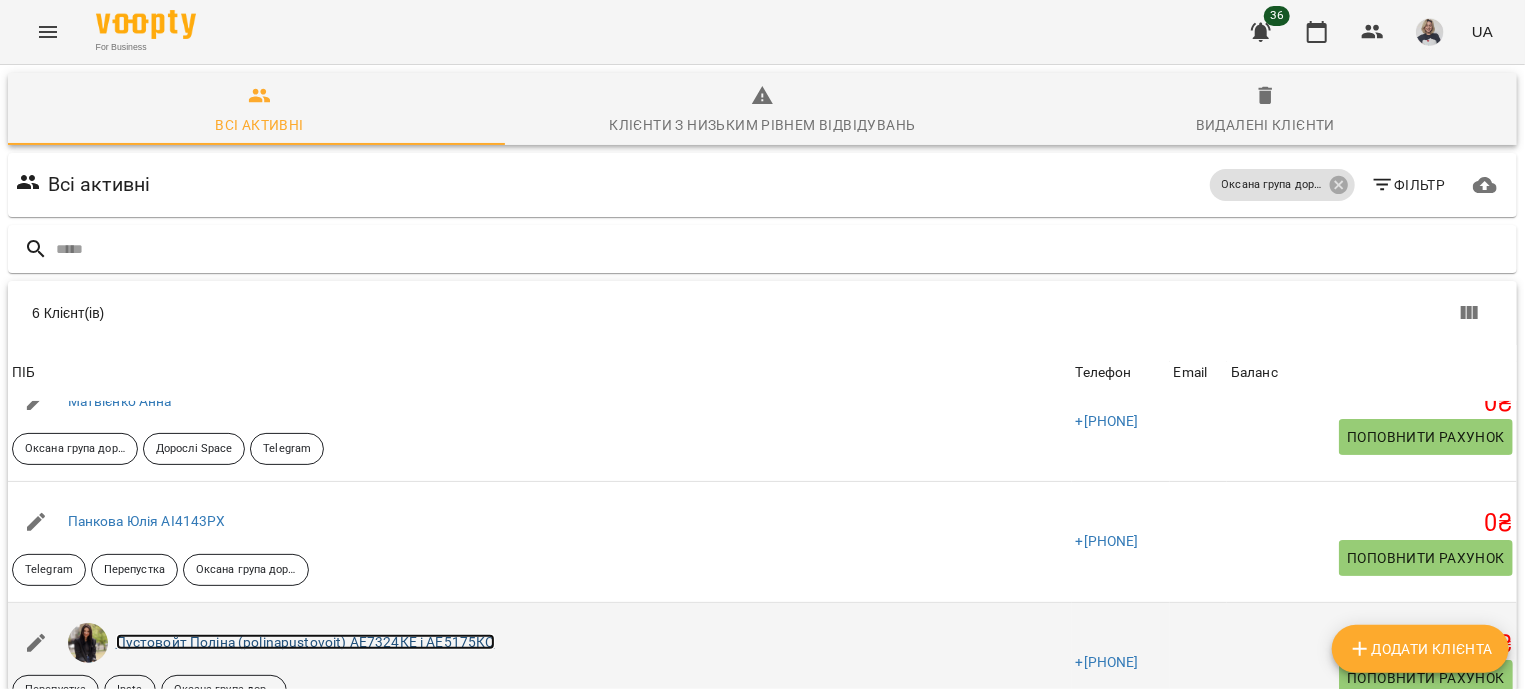 click on "Пустовойт Поліна (polinapustovoit) АЕ7324КЕ і АЕ5175КС" at bounding box center (305, 642) 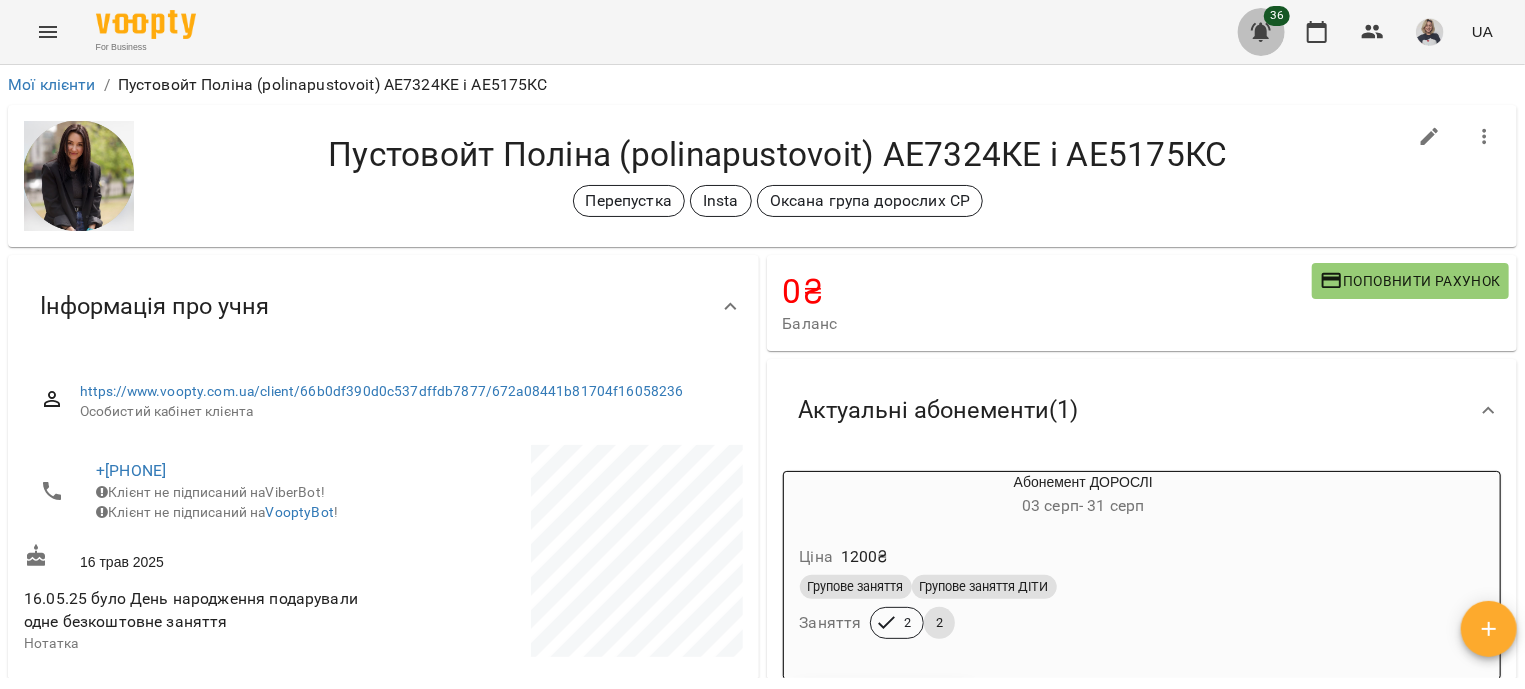 click 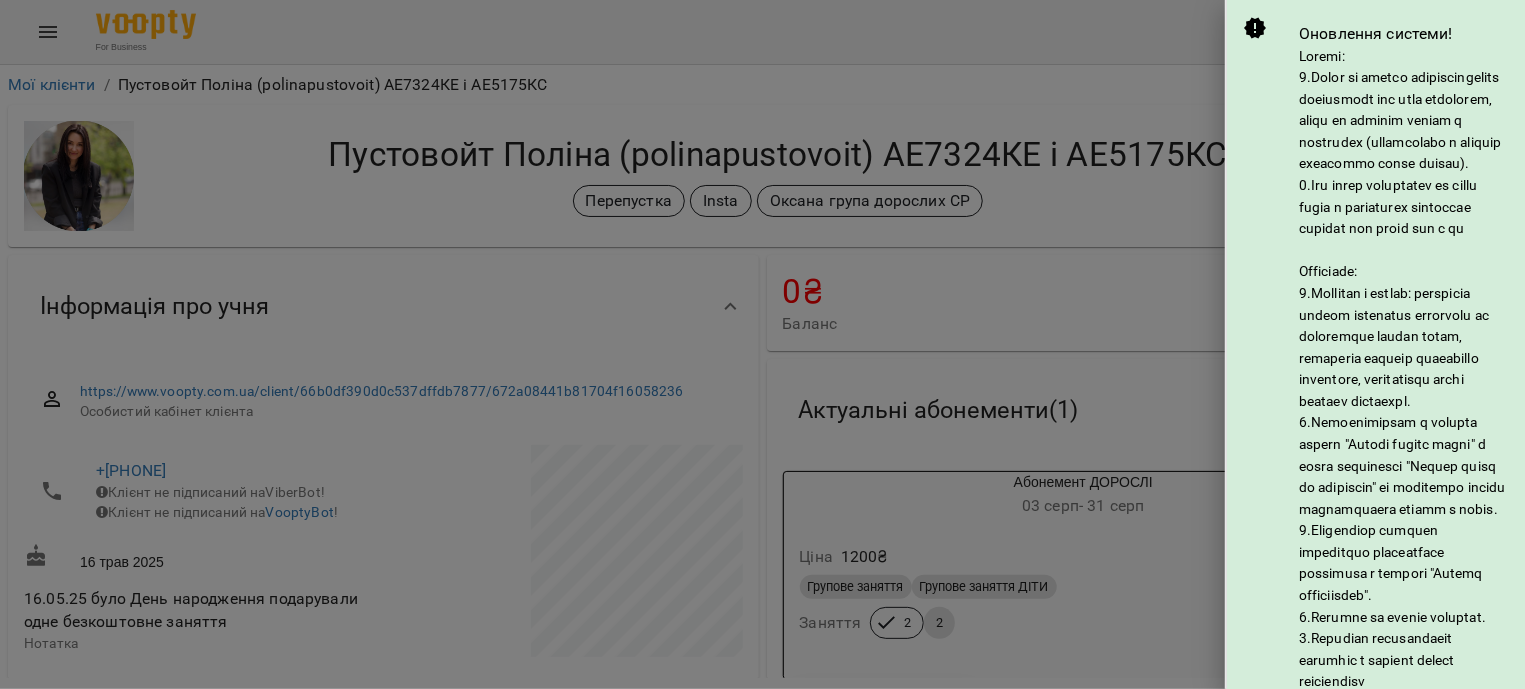scroll, scrollTop: 502, scrollLeft: 0, axis: vertical 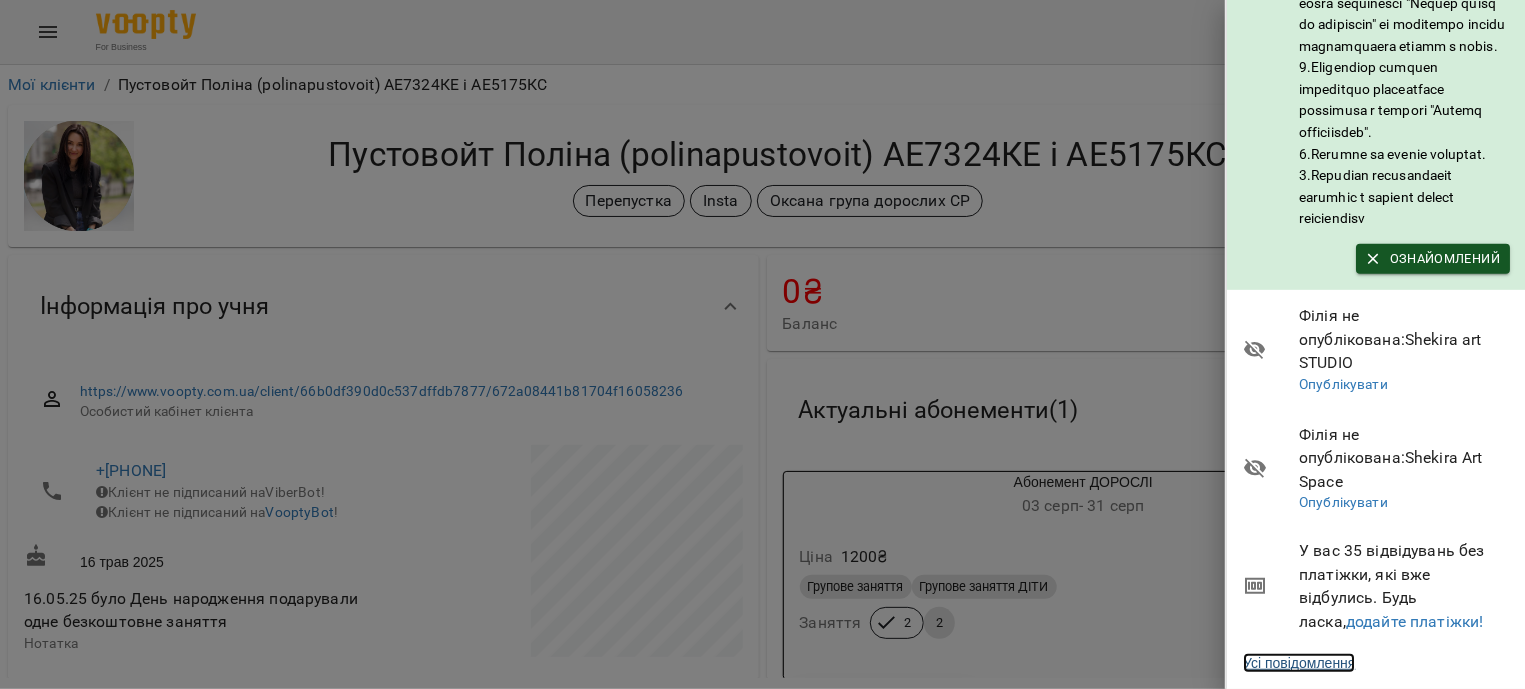 click on "Усі повідомлення" at bounding box center [1299, 663] 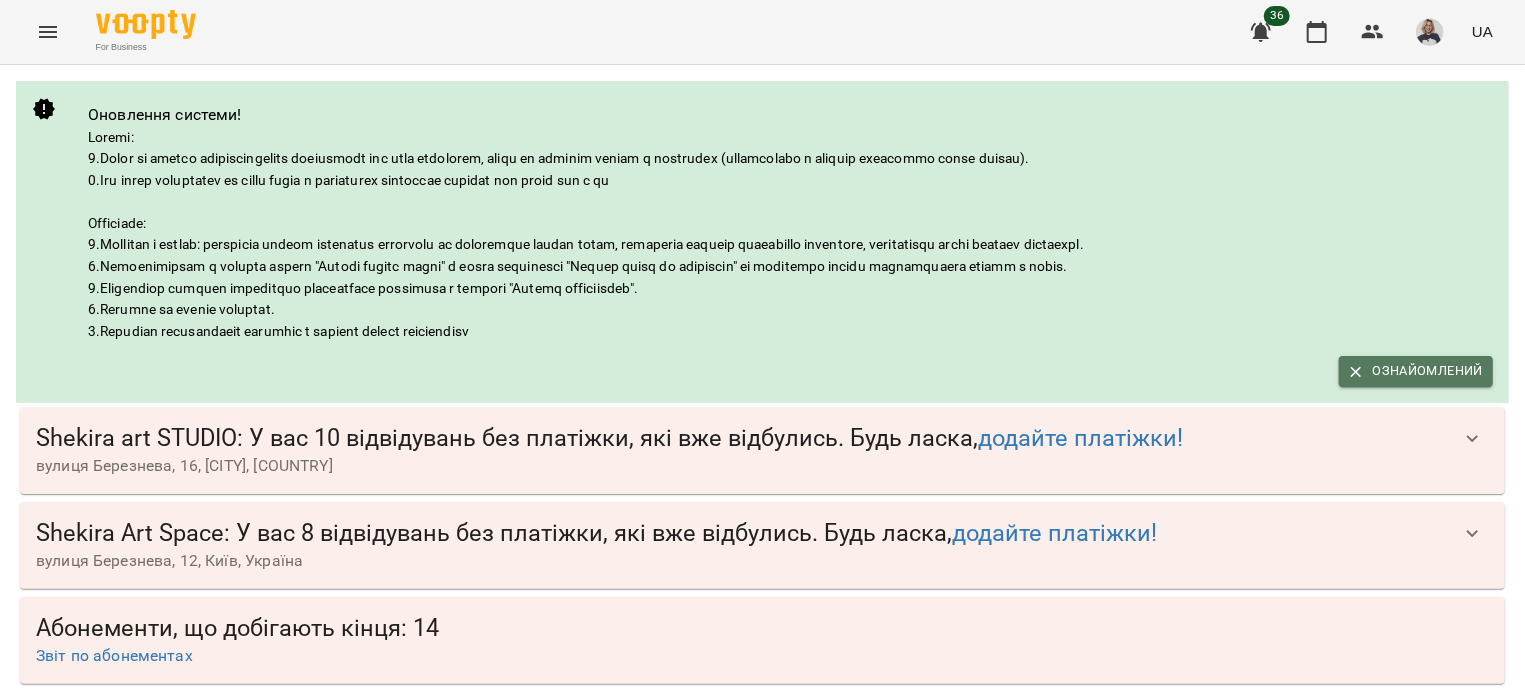 click on "Ознайомлений" at bounding box center (1416, 371) 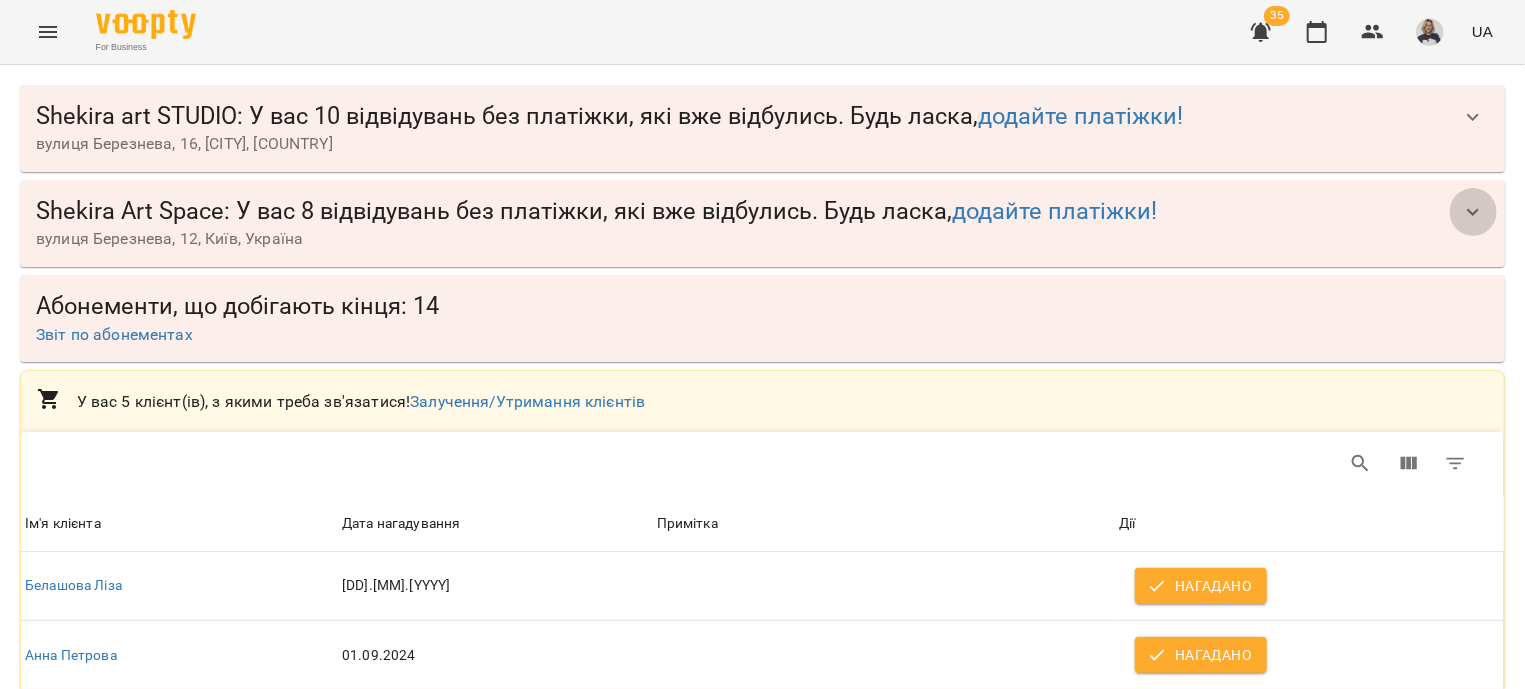 click at bounding box center (1473, 212) 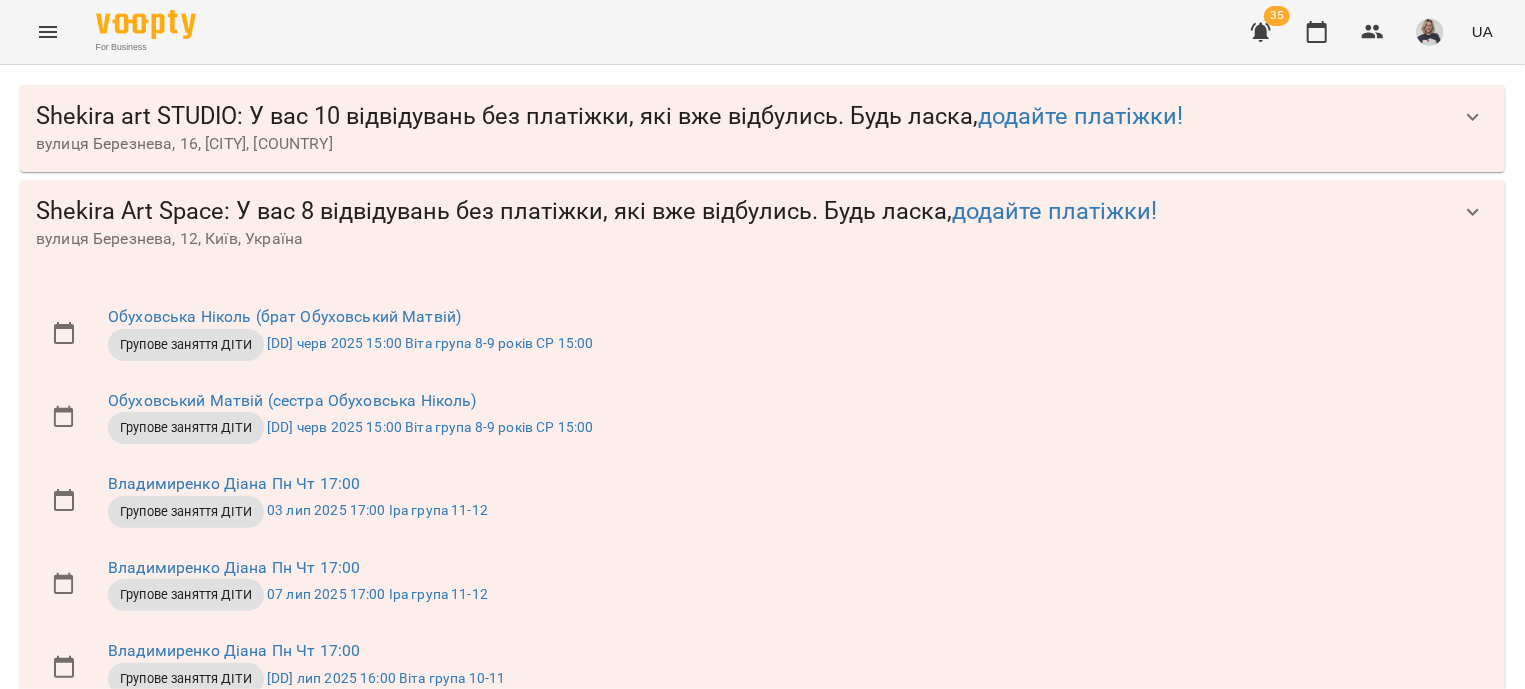 scroll, scrollTop: 0, scrollLeft: 0, axis: both 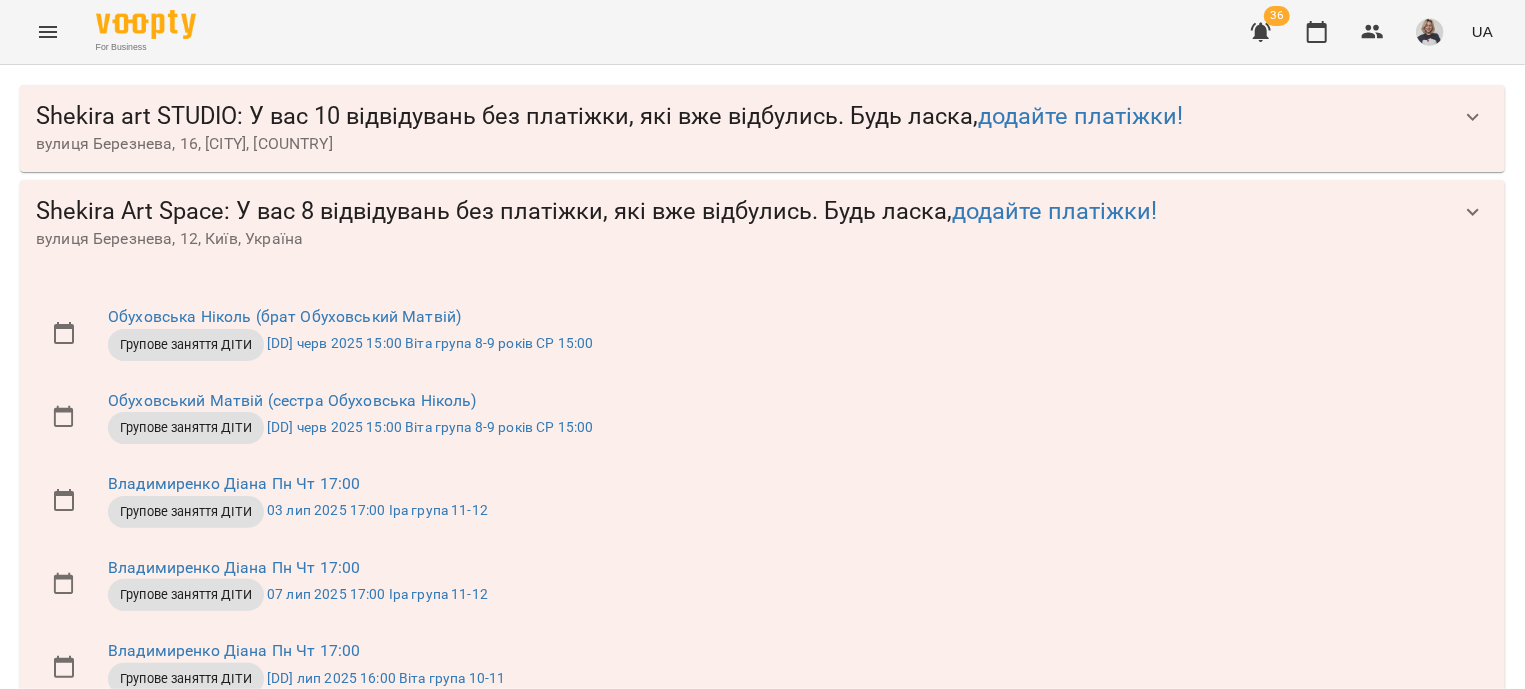 click 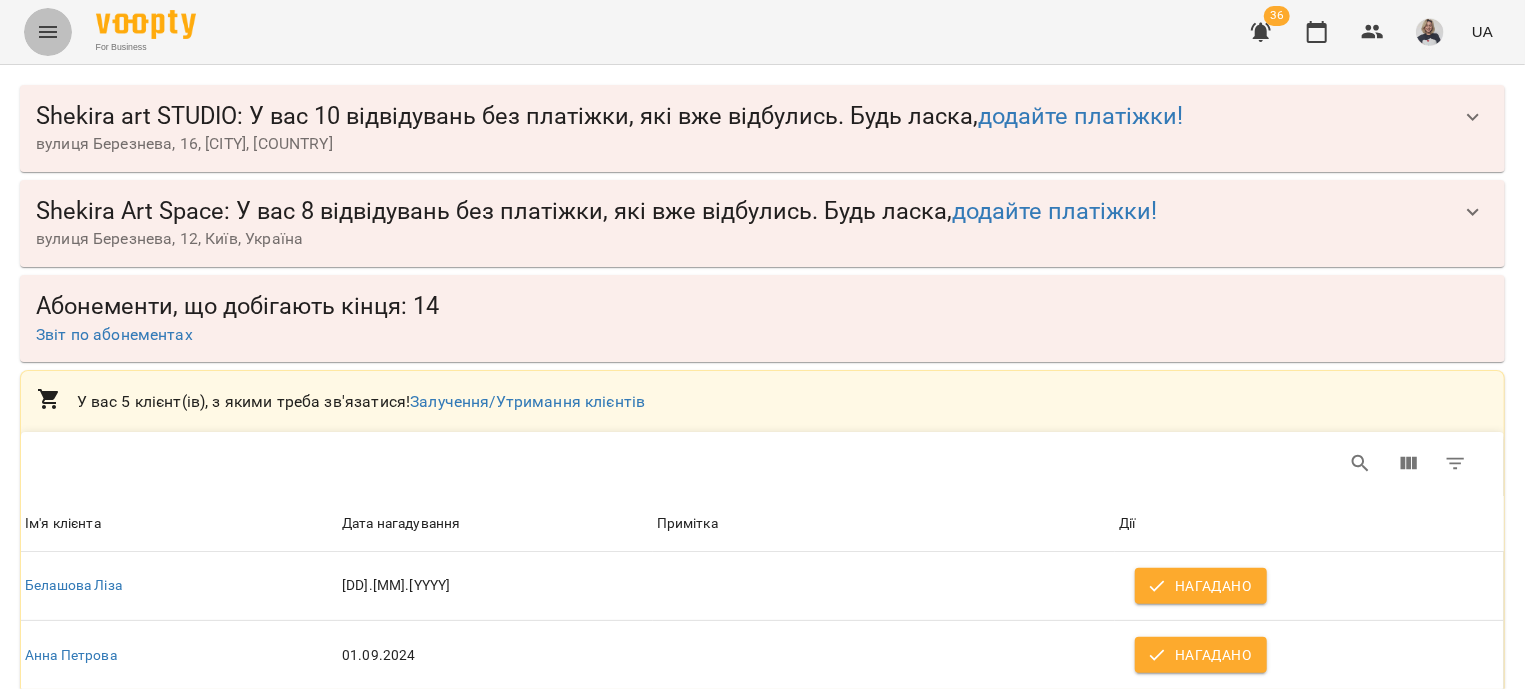 click 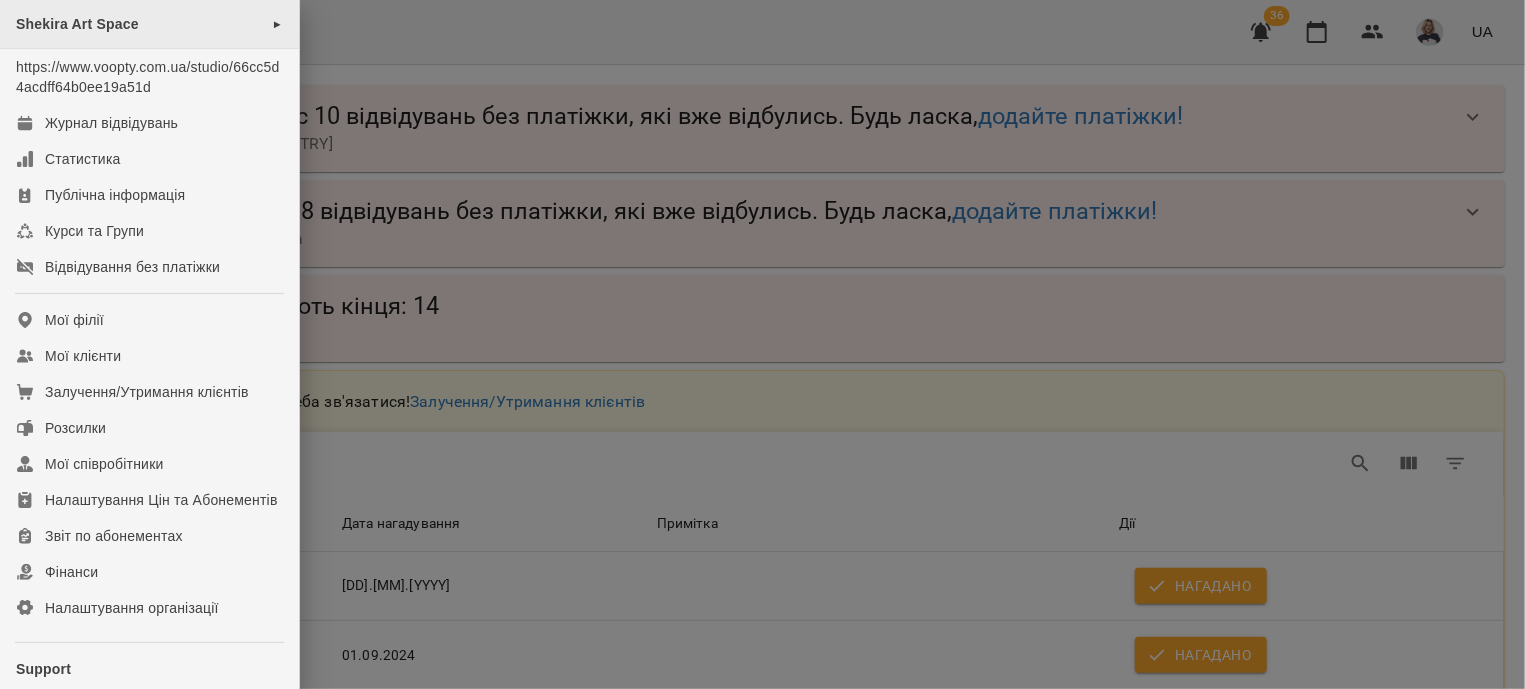 click on "Shekira Art Space ►" at bounding box center [149, 24] 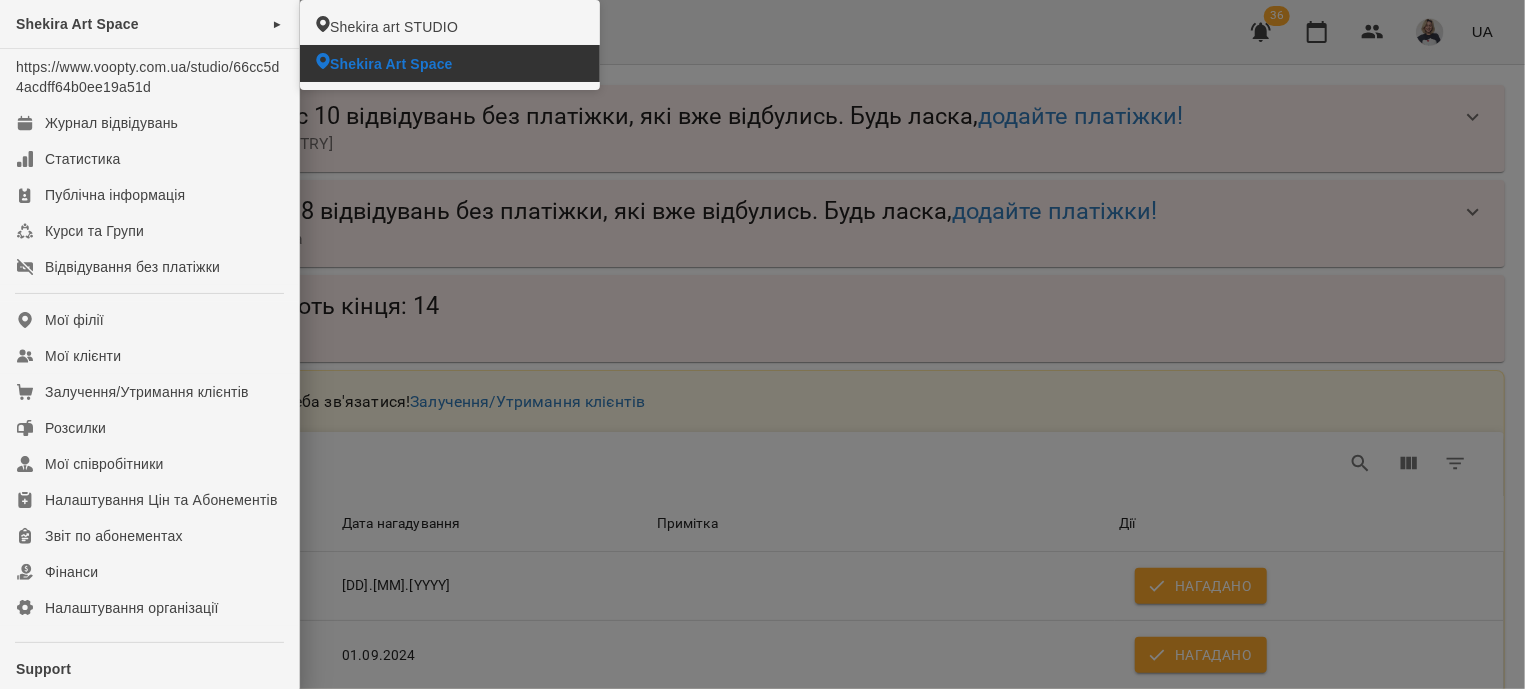 click on "Shekira Art Space" at bounding box center (391, 64) 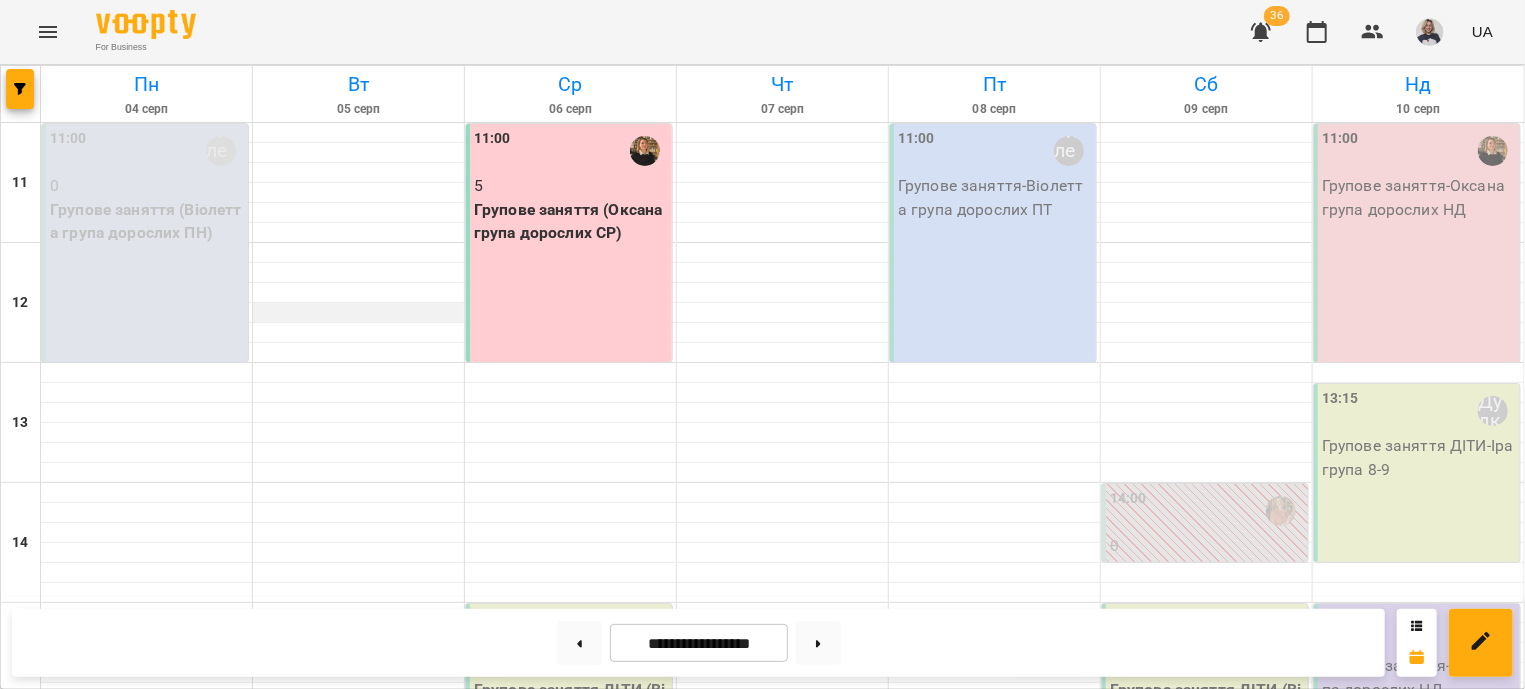 scroll, scrollTop: 603, scrollLeft: 0, axis: vertical 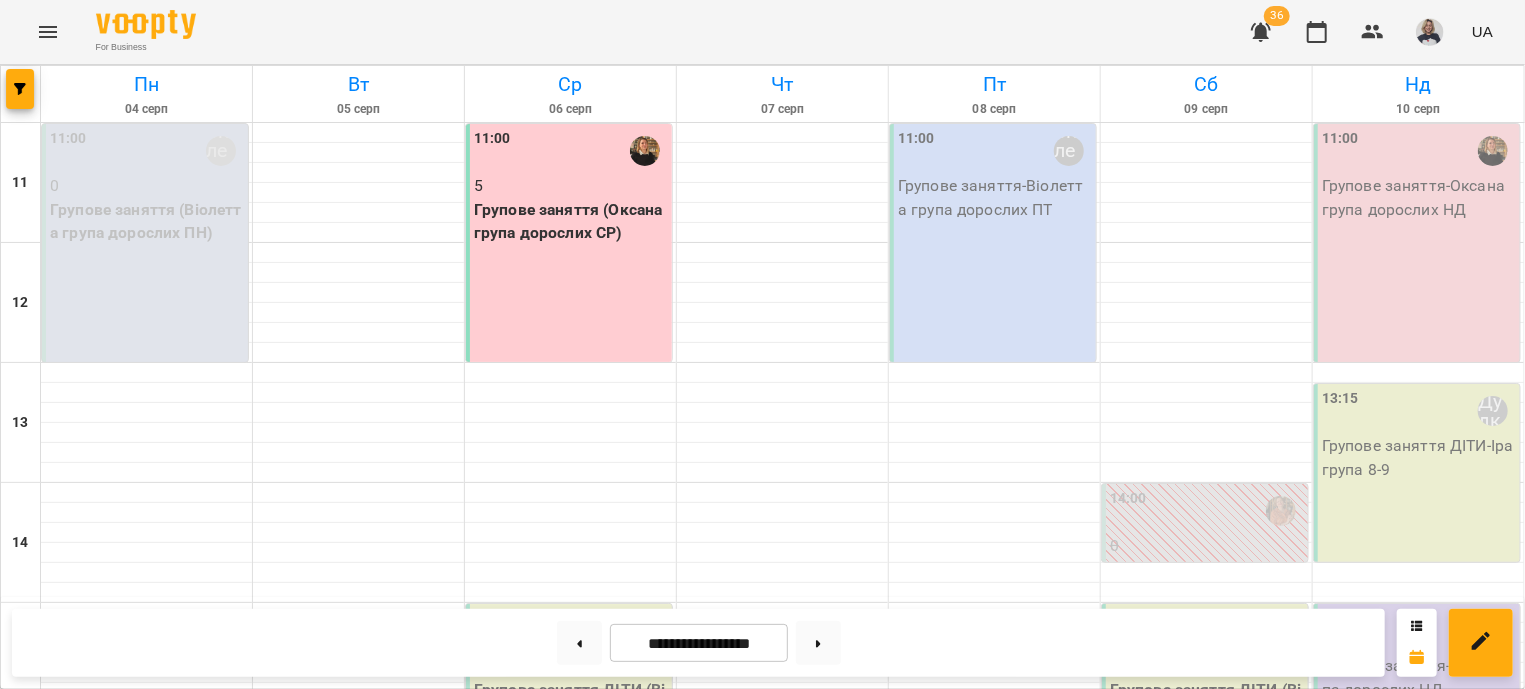 click on "16:00 Поліна Кулик 7 Групове заняття ДІТИ (Віта група 10-11)" at bounding box center [357, 843] 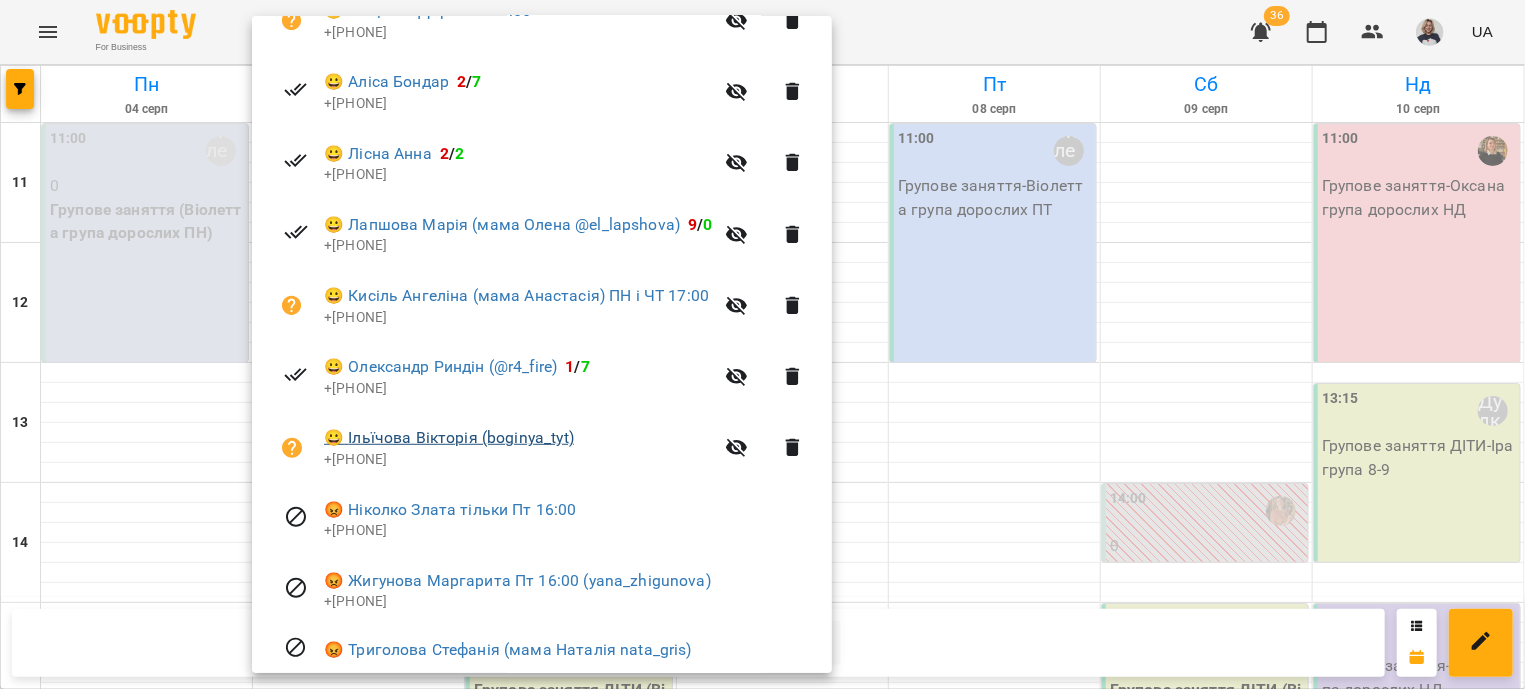scroll, scrollTop: 482, scrollLeft: 0, axis: vertical 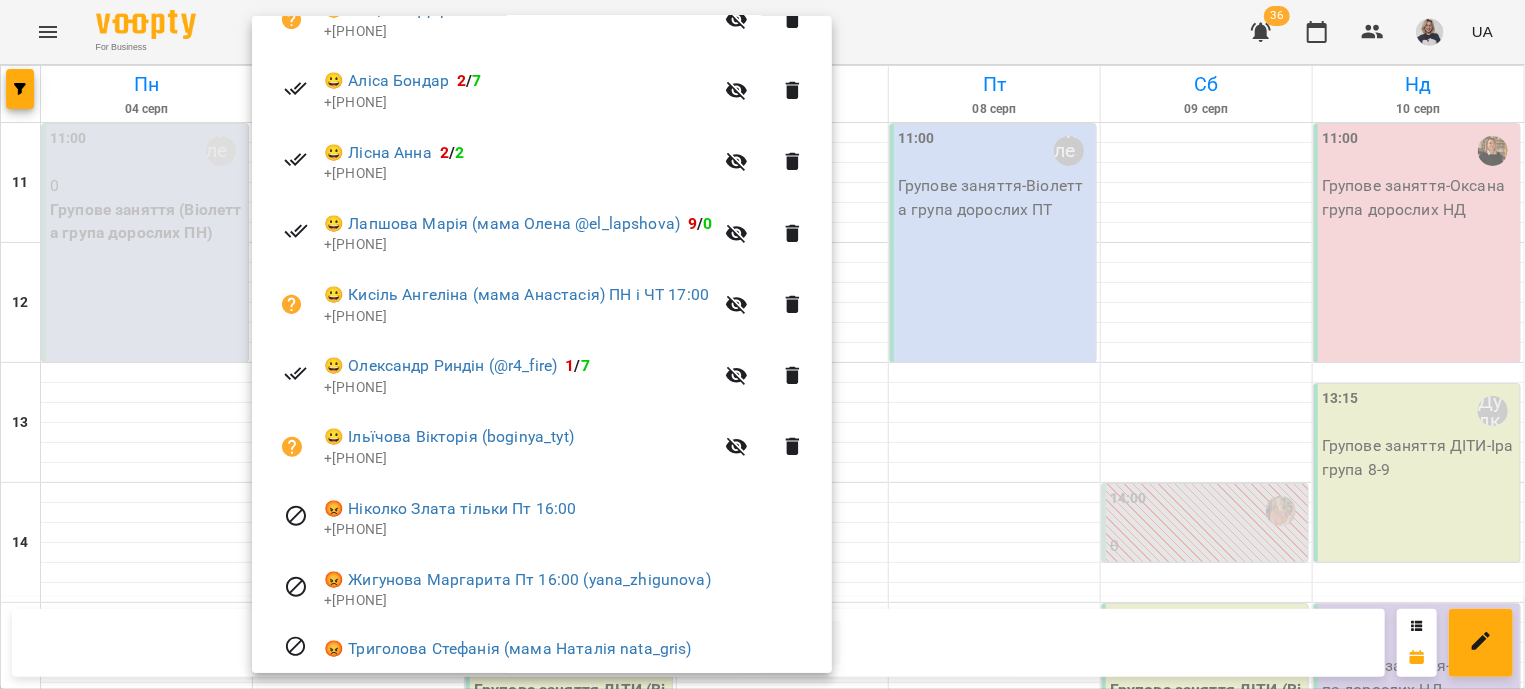 click at bounding box center [762, 344] 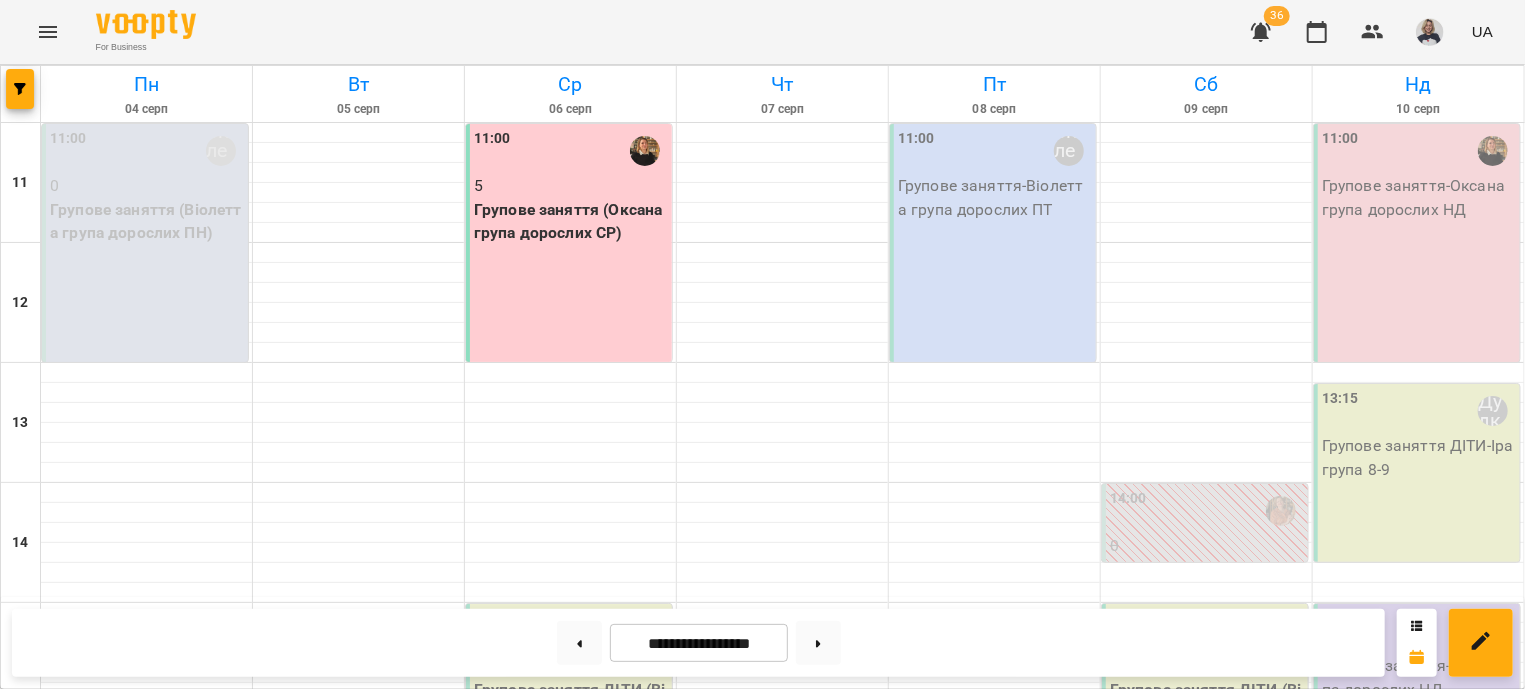 scroll, scrollTop: 0, scrollLeft: 0, axis: both 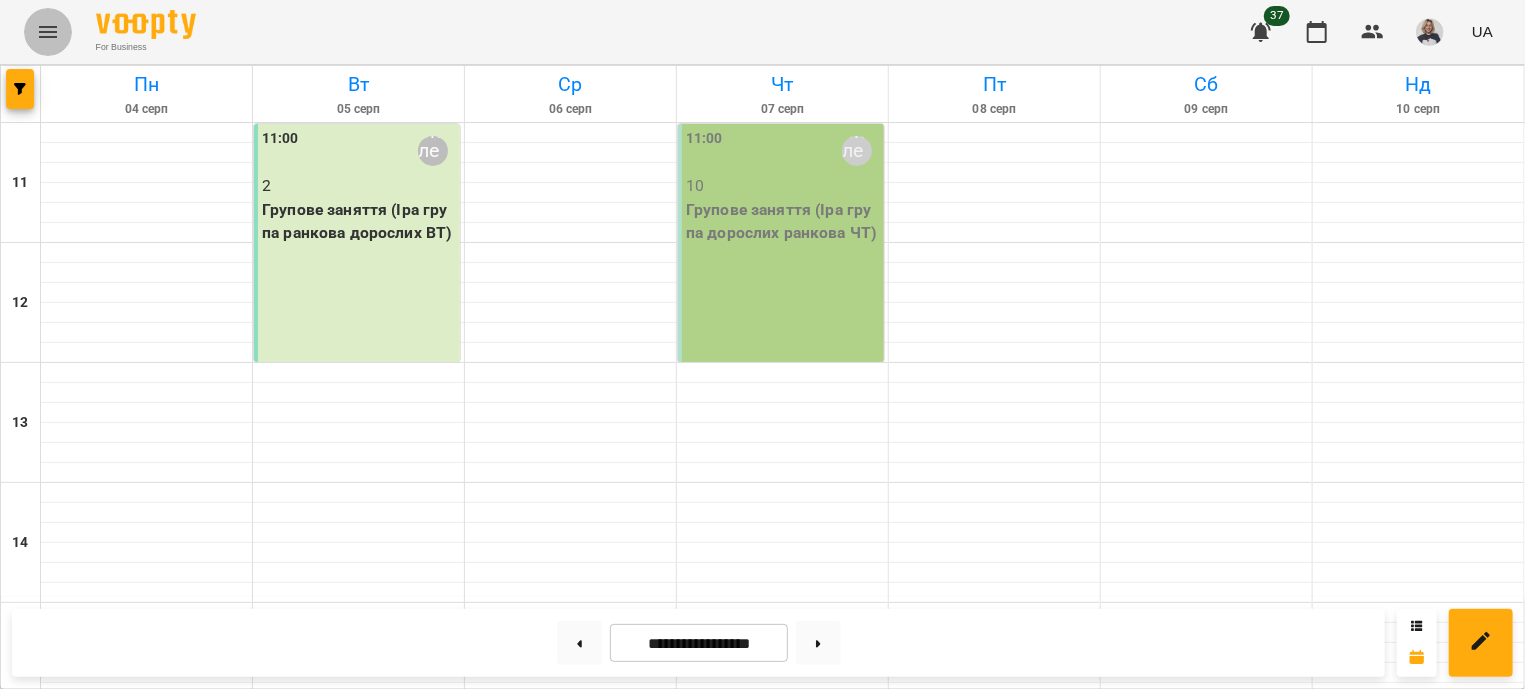click at bounding box center [48, 32] 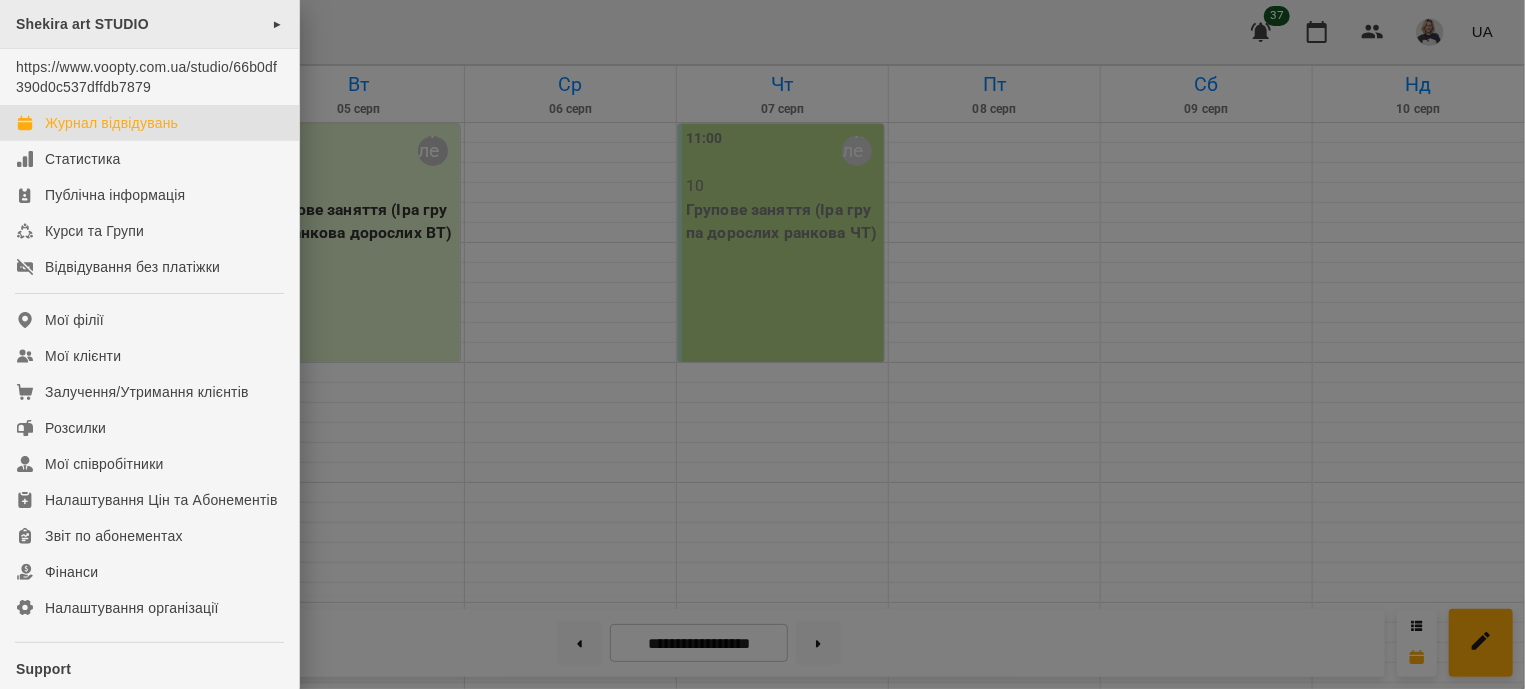 click on "Shekira art STUDIO ►" at bounding box center [149, 24] 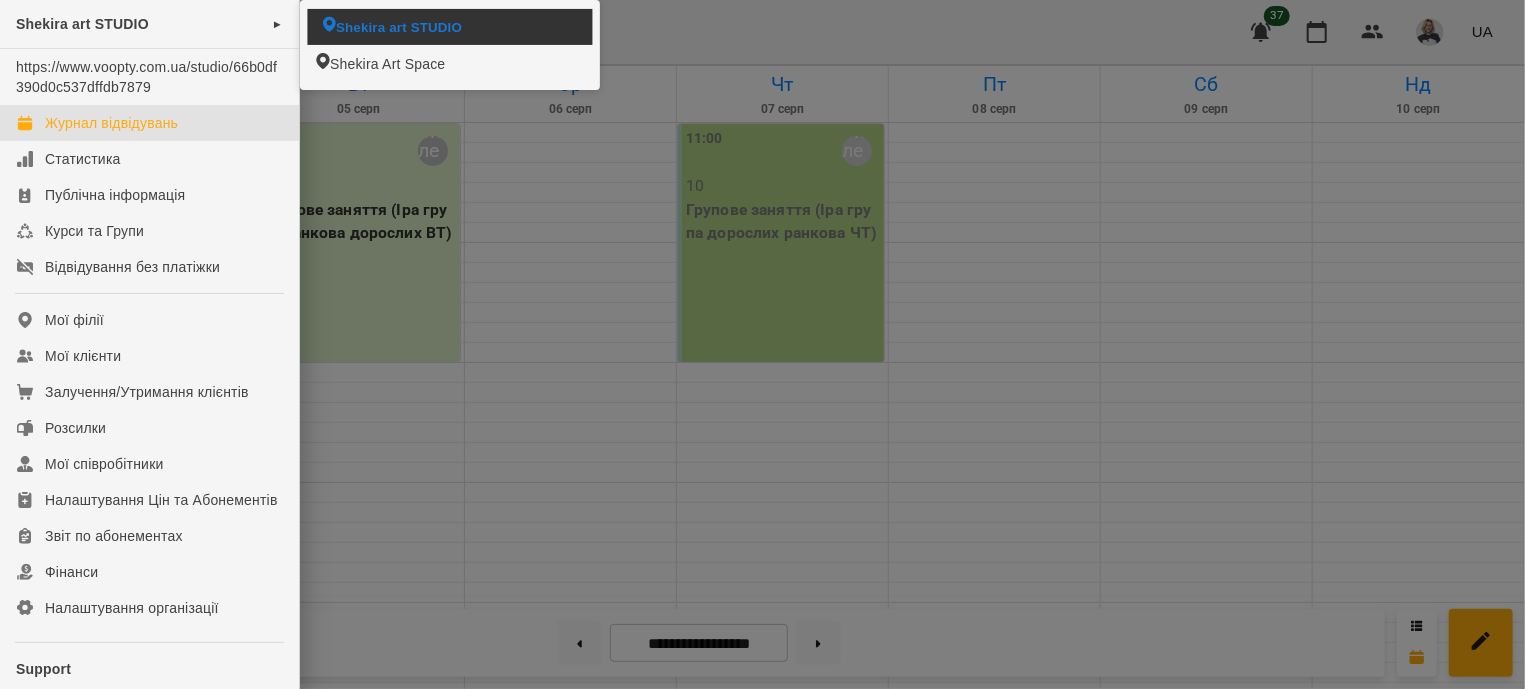 click on "Shekira art STUDIO" at bounding box center (399, 26) 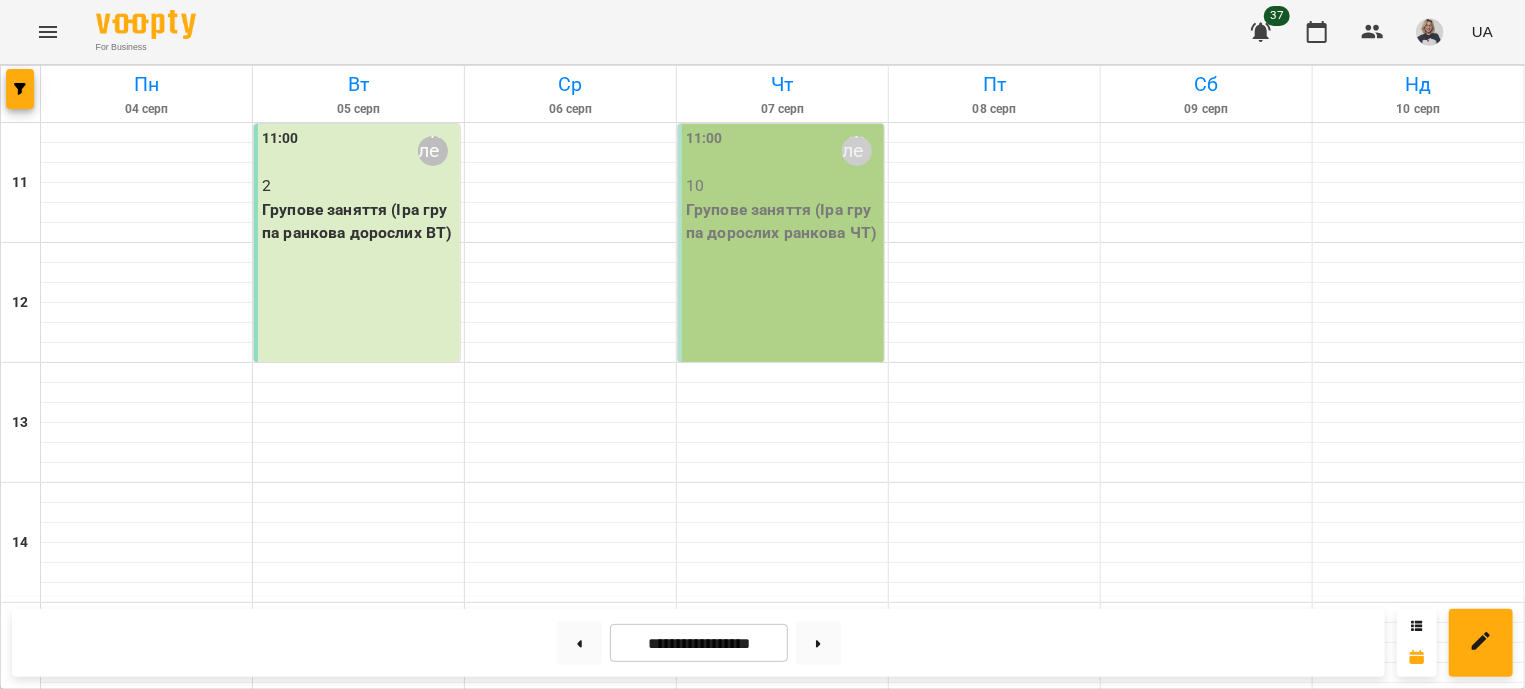 scroll, scrollTop: 0, scrollLeft: 0, axis: both 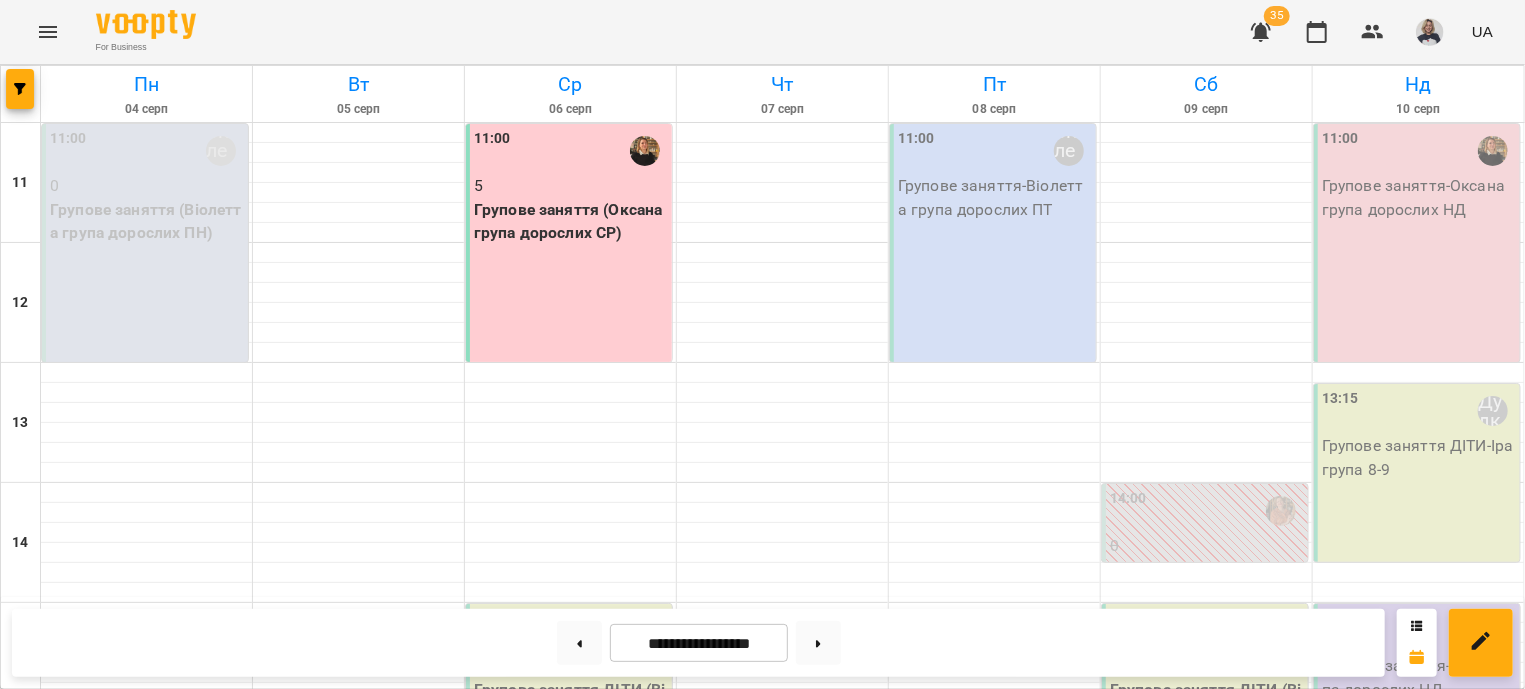 click on "11:00 5 Групове заняття (Оксана група дорослих СР)" at bounding box center [569, 243] 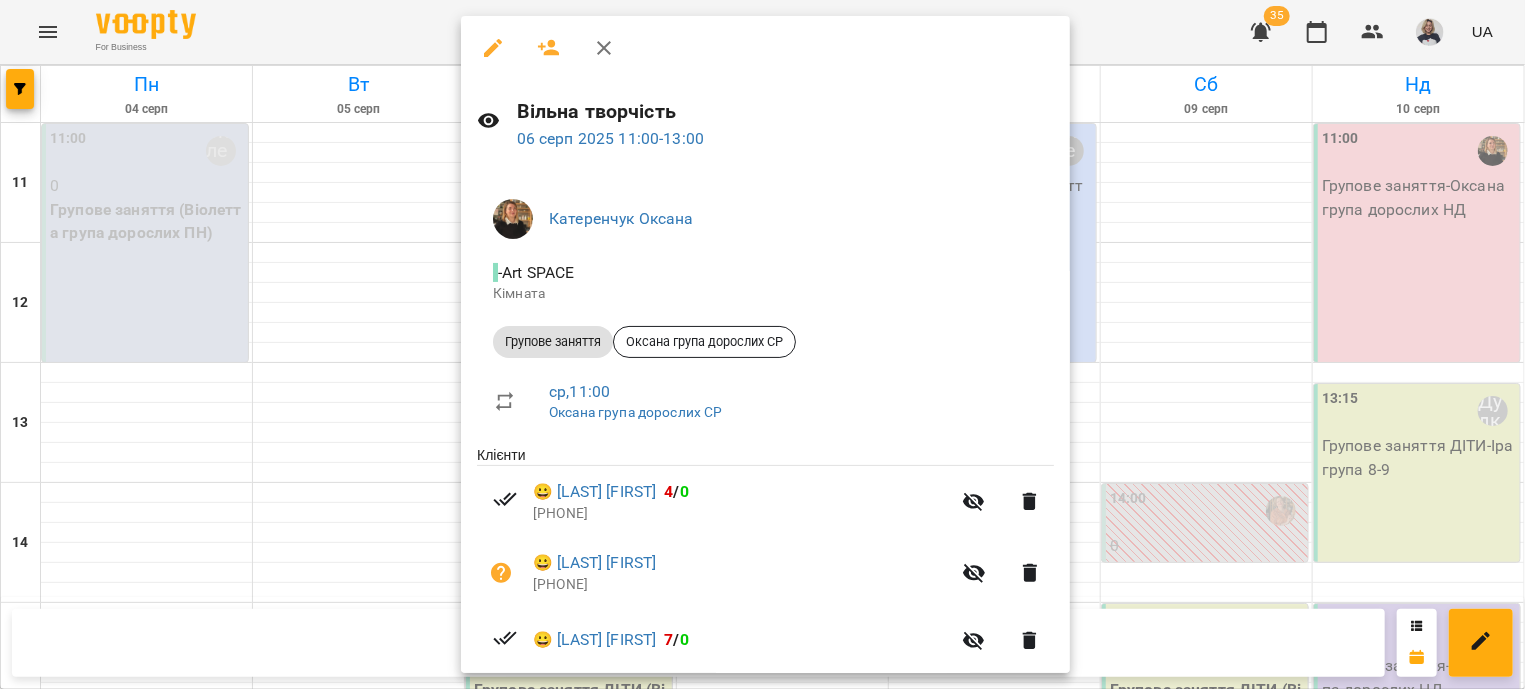 scroll, scrollTop: 241, scrollLeft: 0, axis: vertical 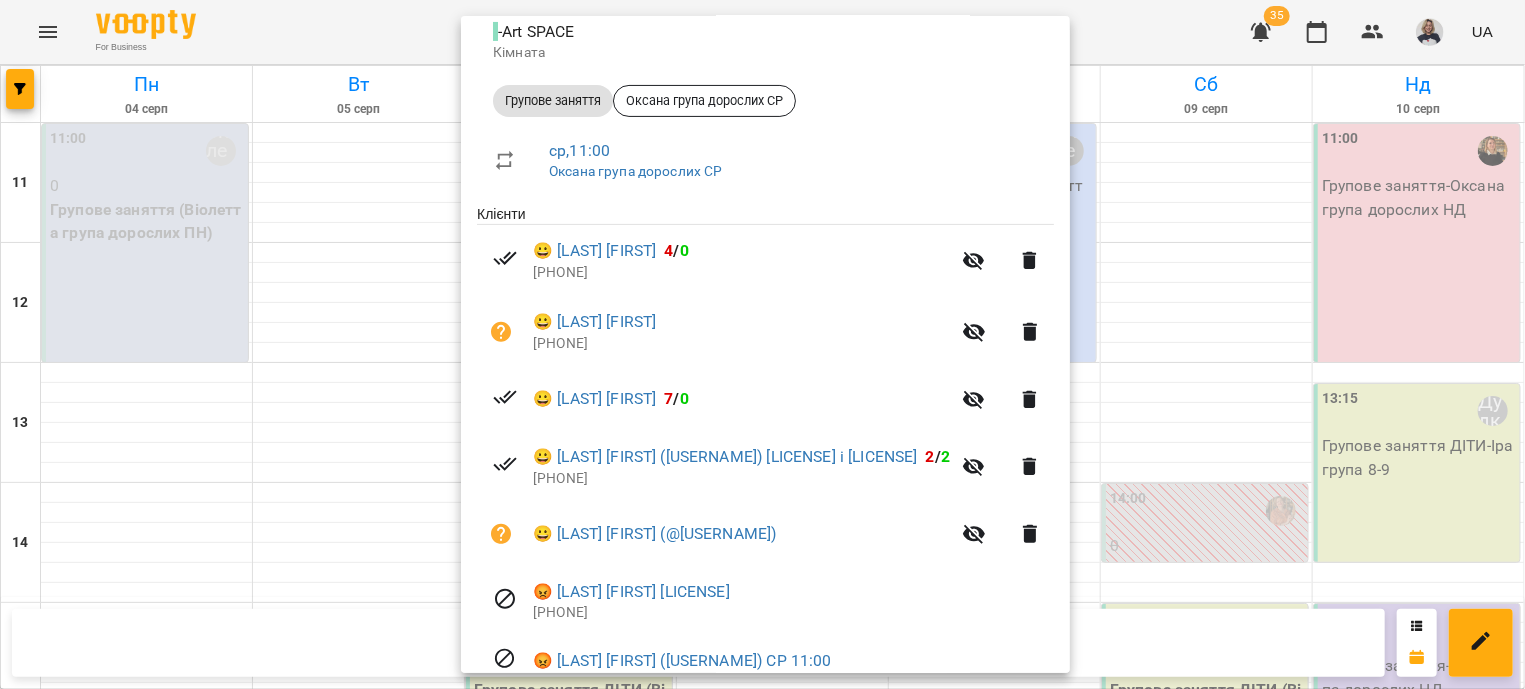 click at bounding box center [762, 344] 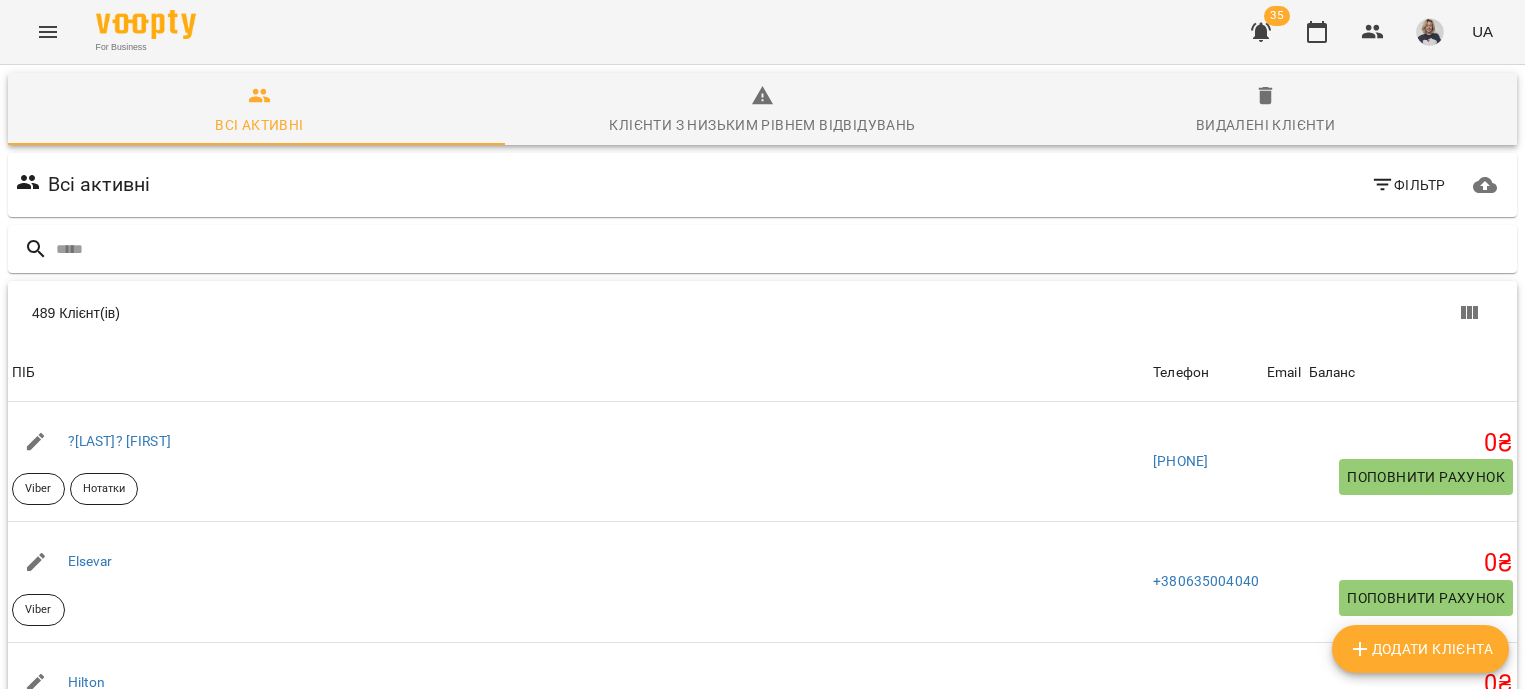 scroll, scrollTop: 0, scrollLeft: 0, axis: both 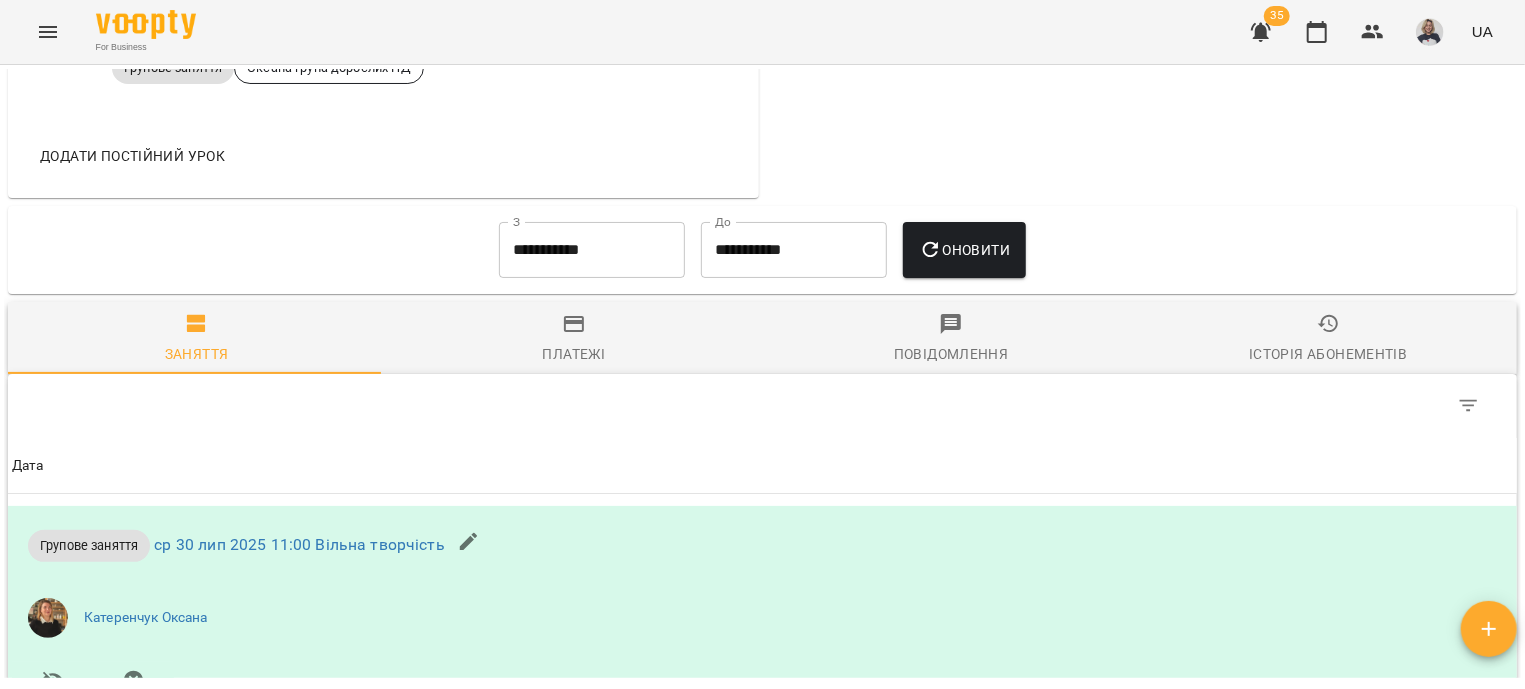 click on "Історія абонементів" at bounding box center (1328, 354) 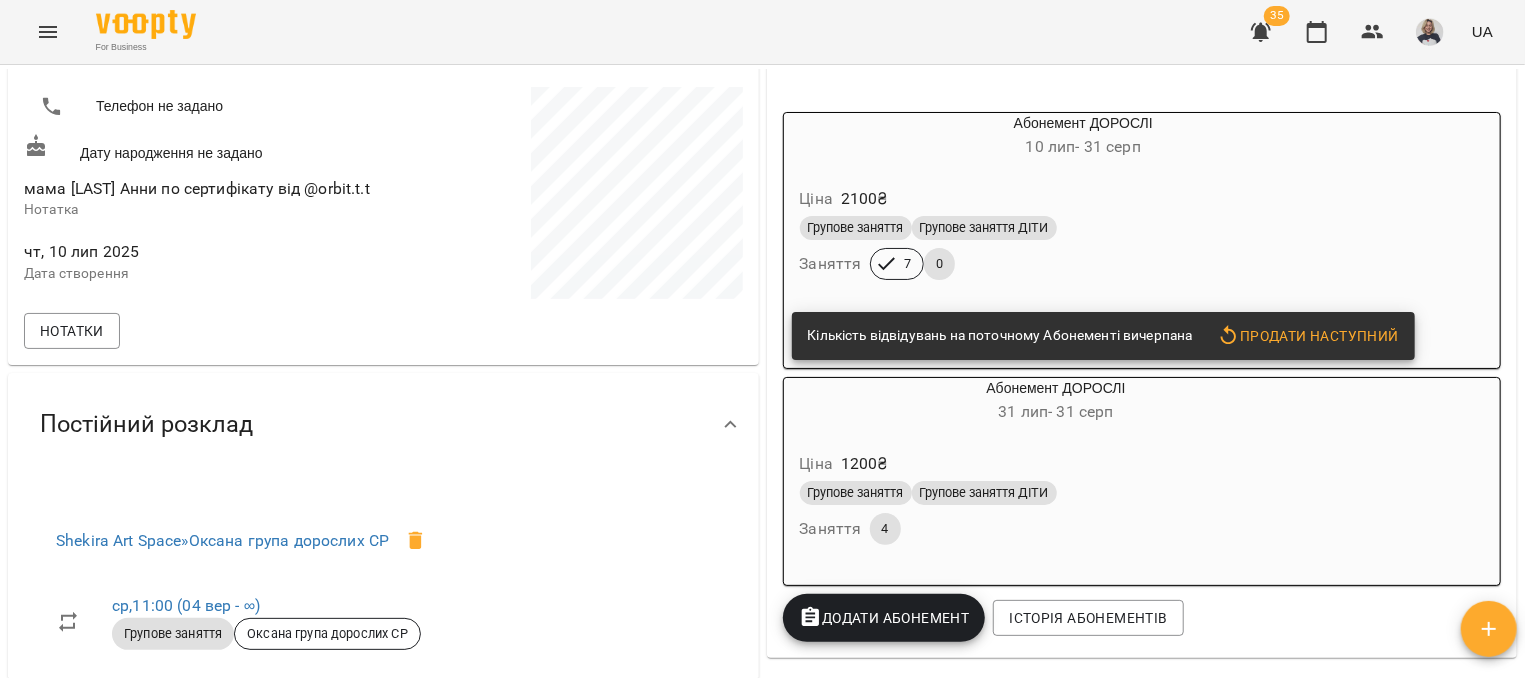 scroll, scrollTop: 0, scrollLeft: 0, axis: both 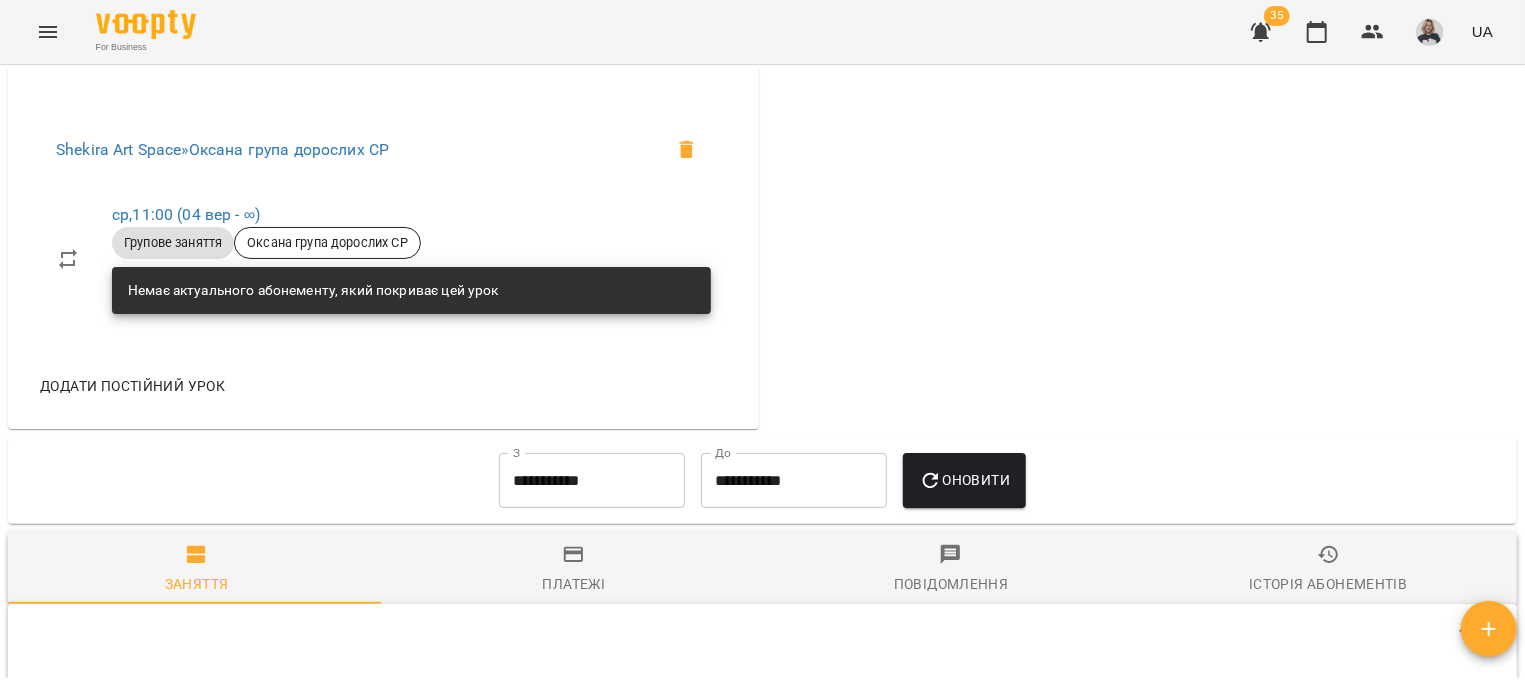 click on "Історія абонементів" at bounding box center (1328, 584) 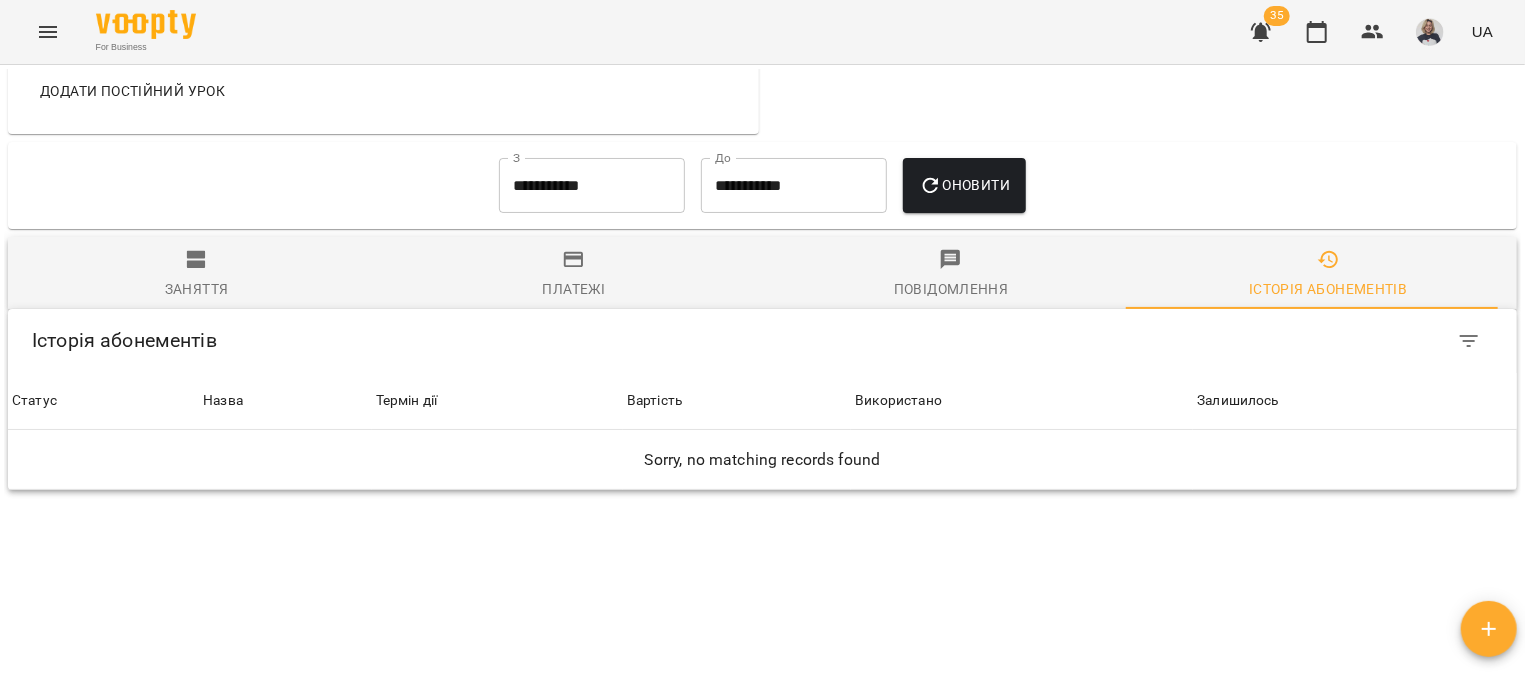 scroll, scrollTop: 1075, scrollLeft: 0, axis: vertical 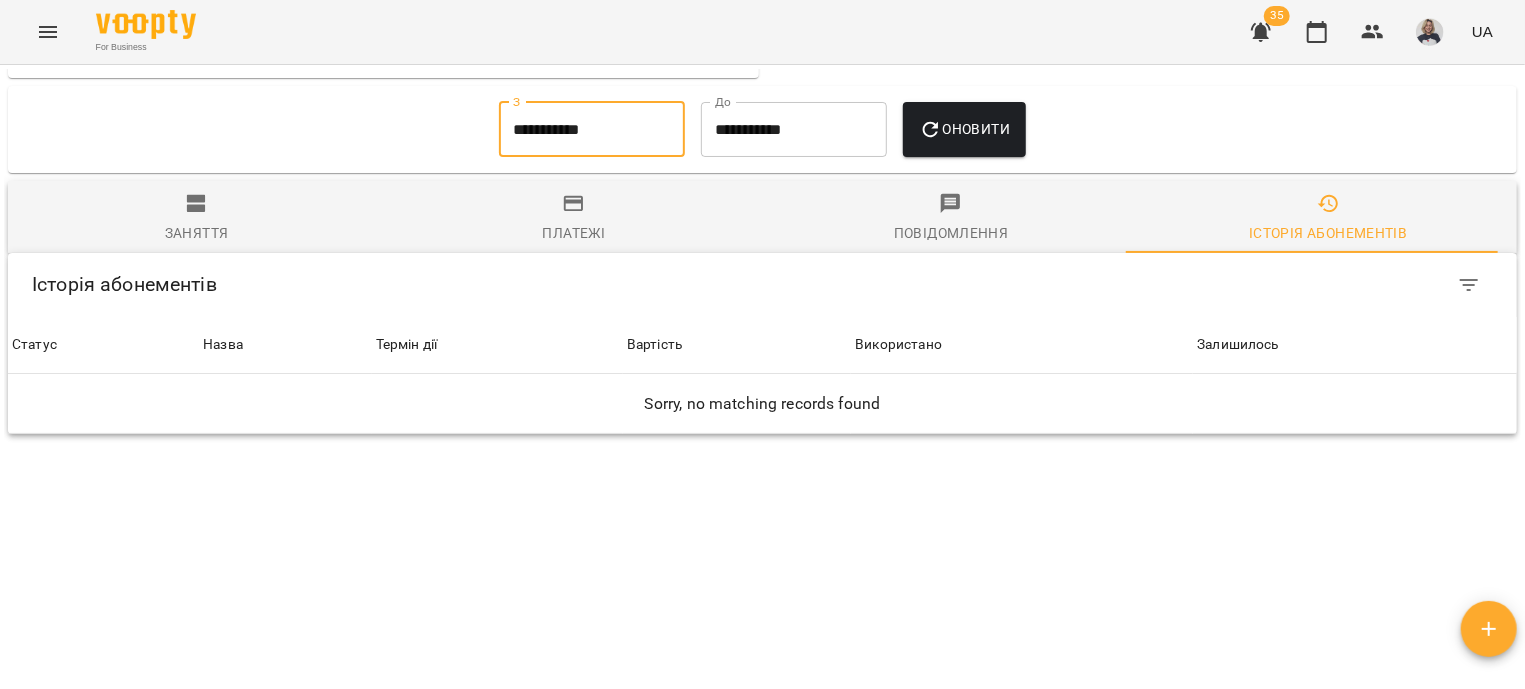 click on "**********" at bounding box center [592, 130] 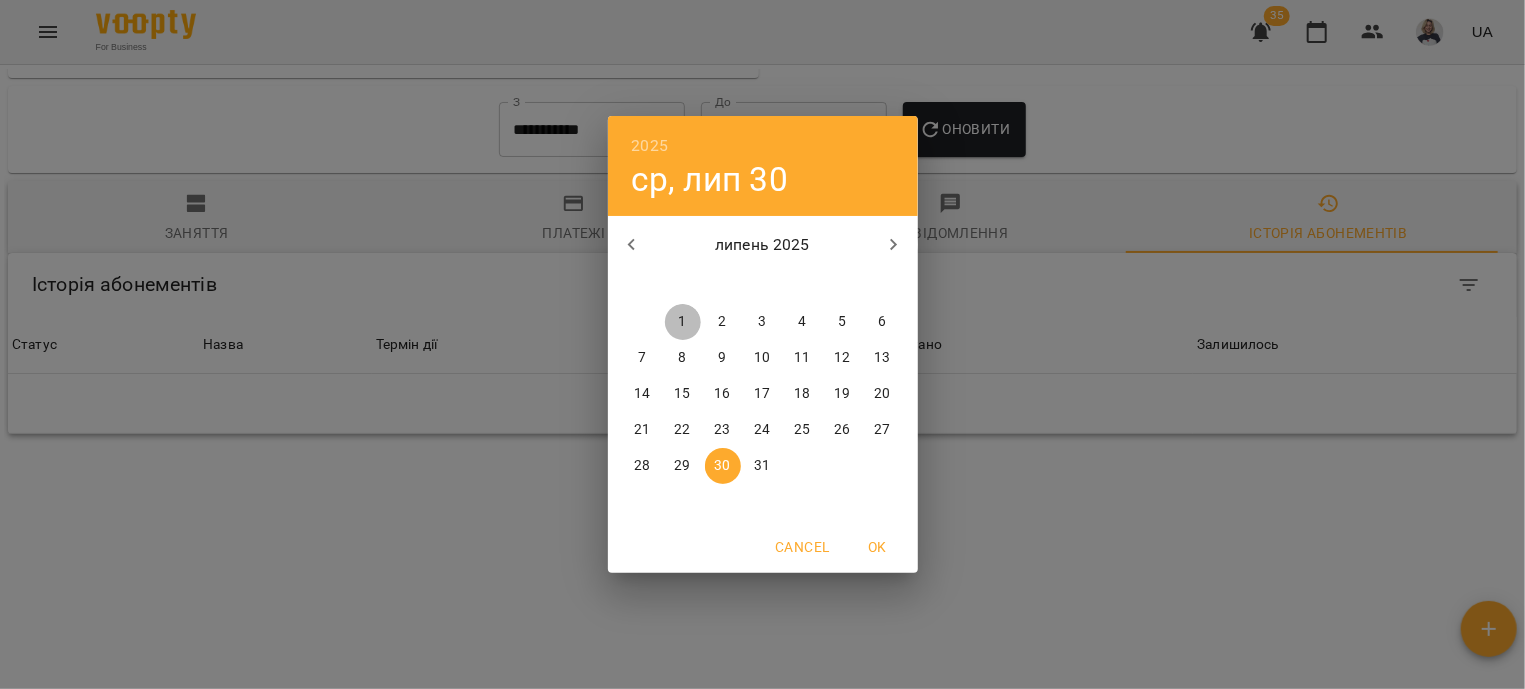 click on "1" at bounding box center [682, 322] 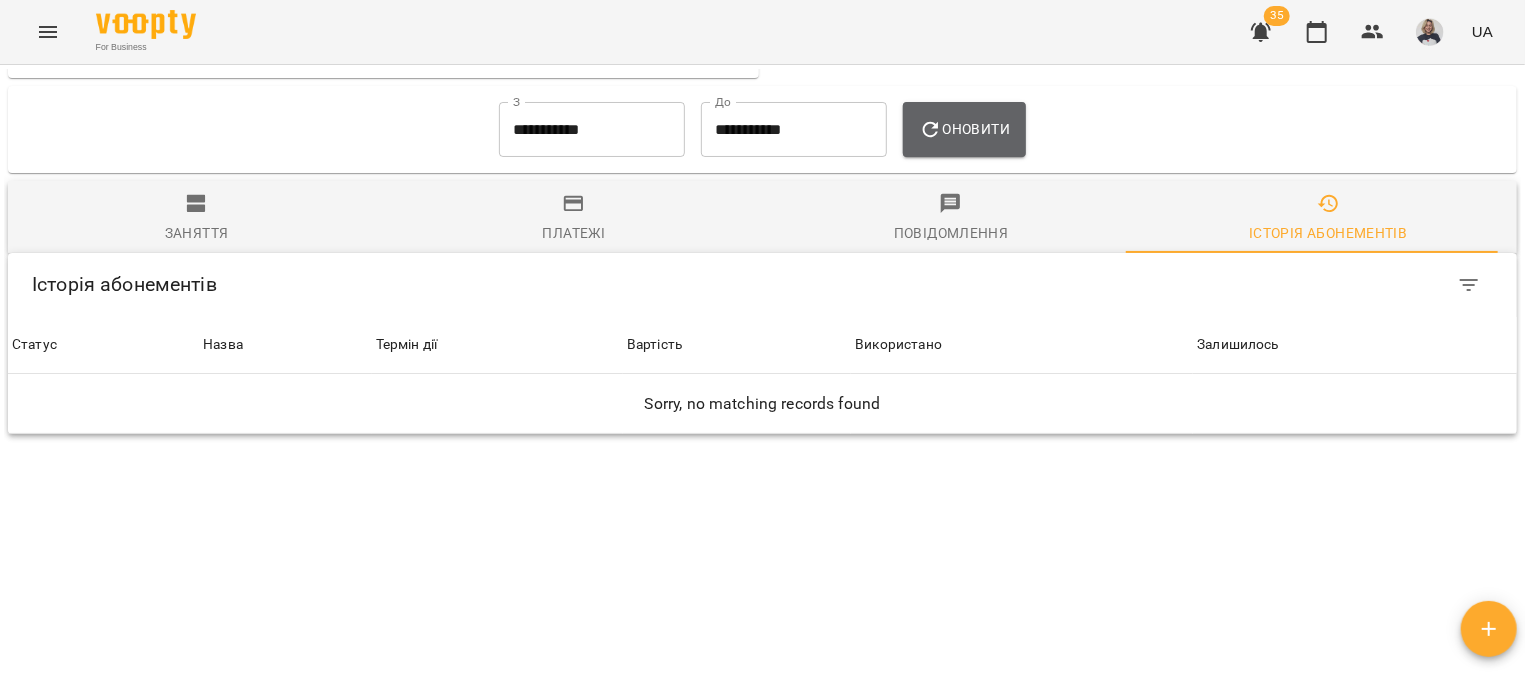 click on "Оновити" at bounding box center [964, 129] 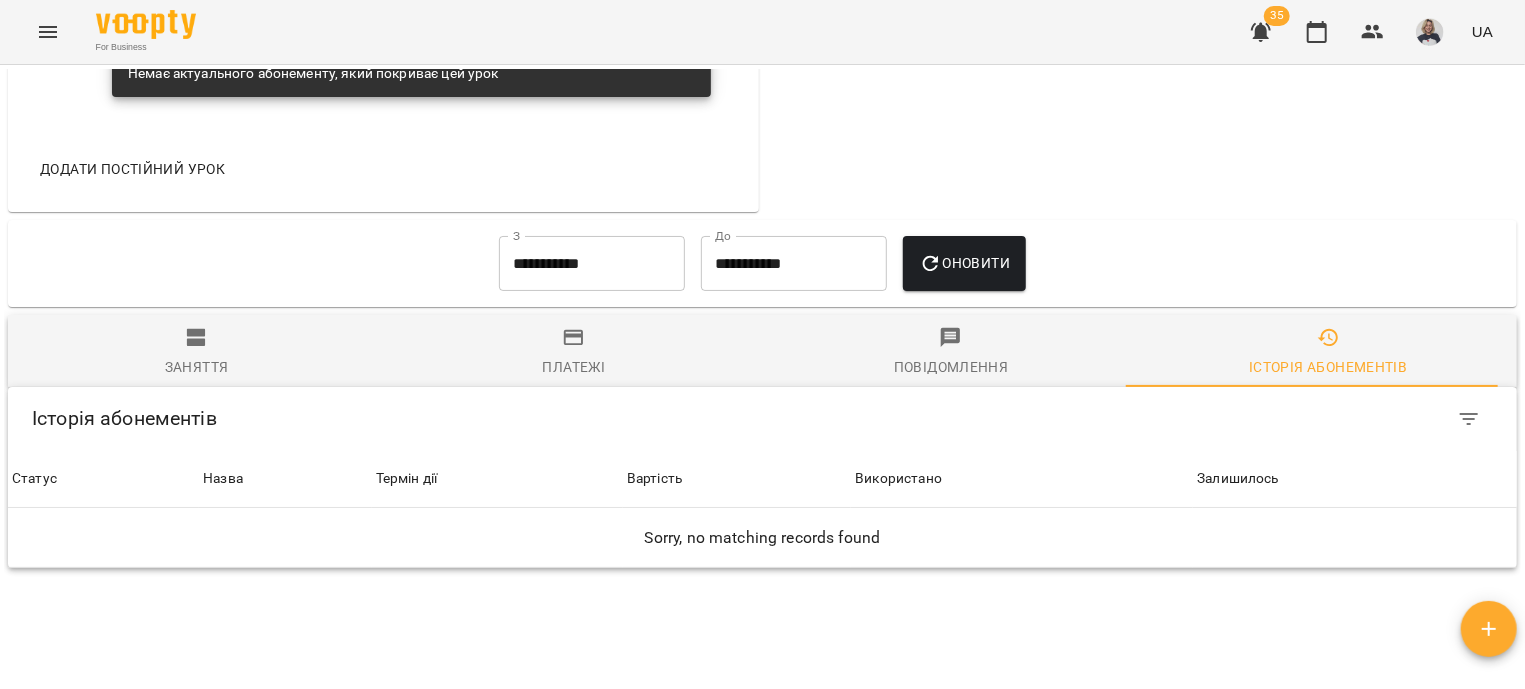 scroll, scrollTop: 457, scrollLeft: 0, axis: vertical 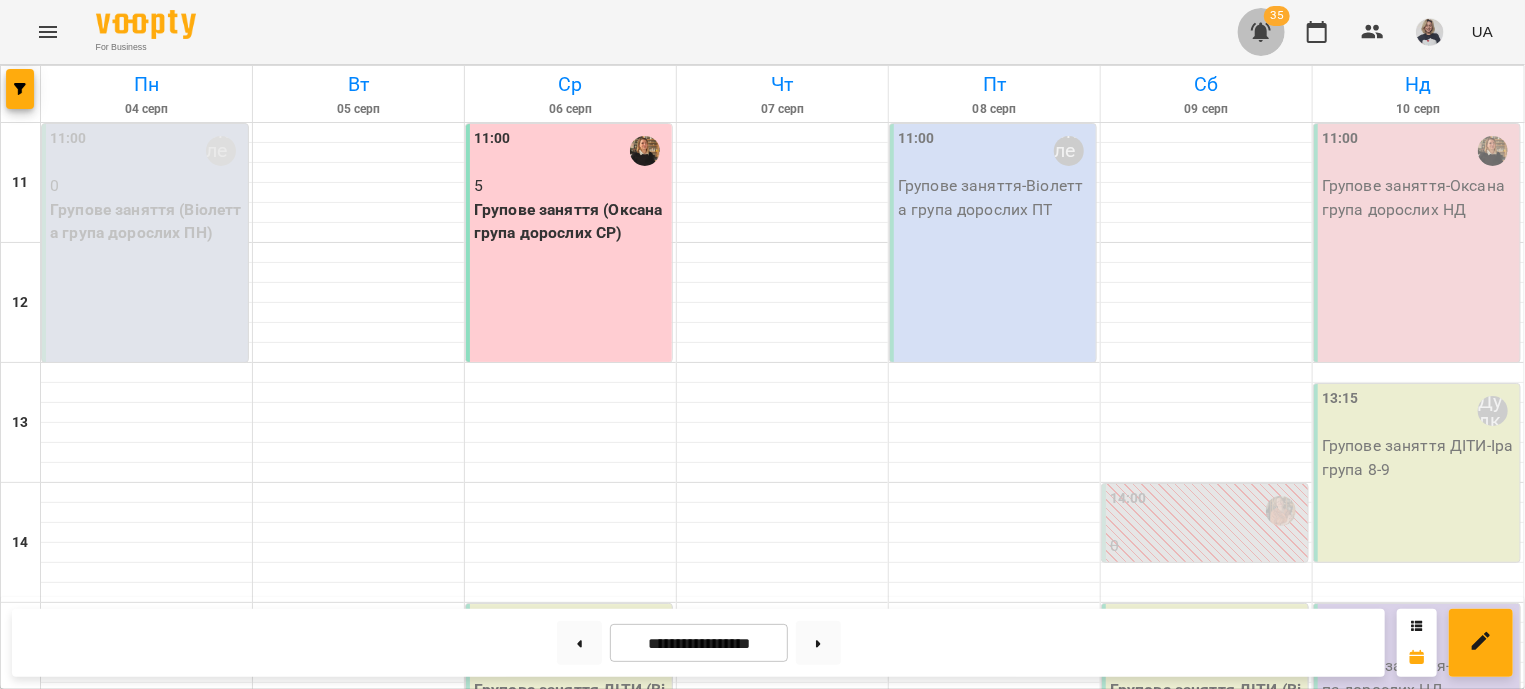 click 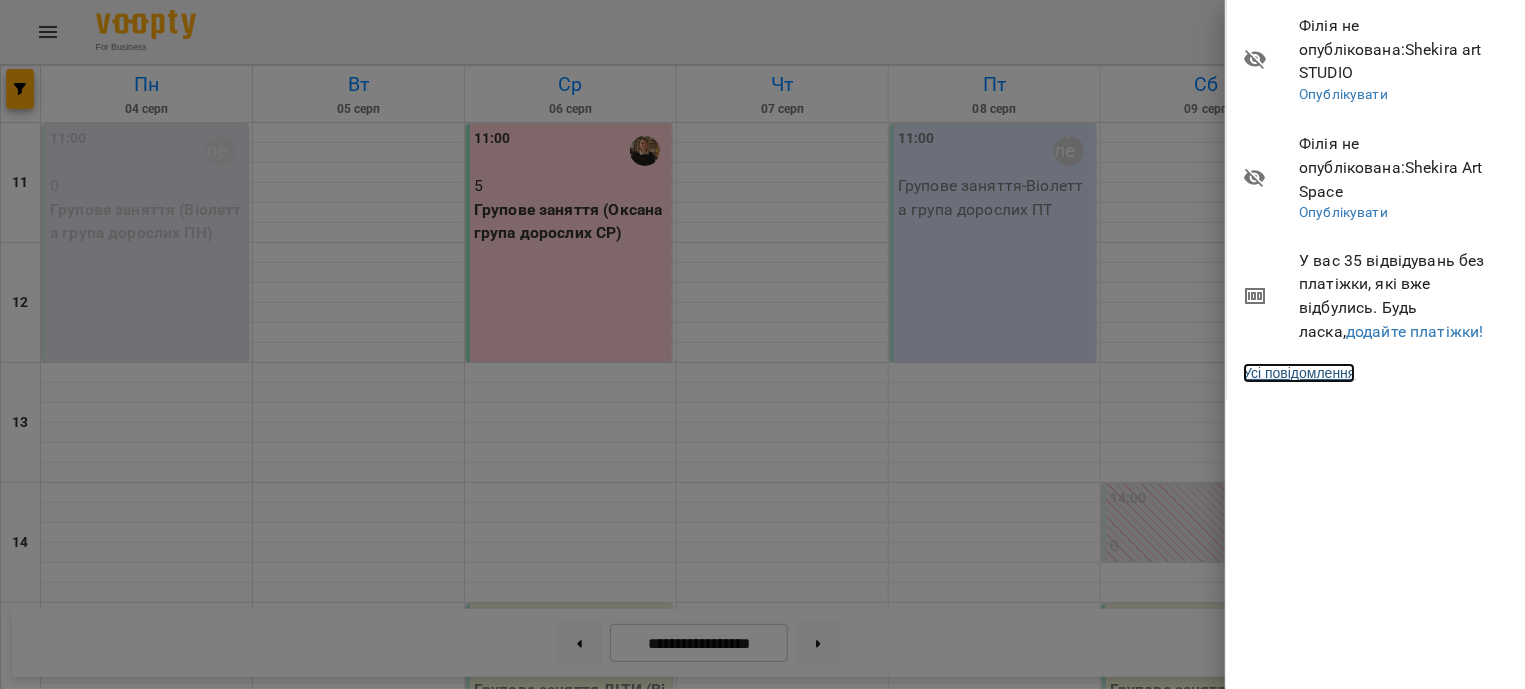 click on "Усі повідомлення" at bounding box center (1299, 373) 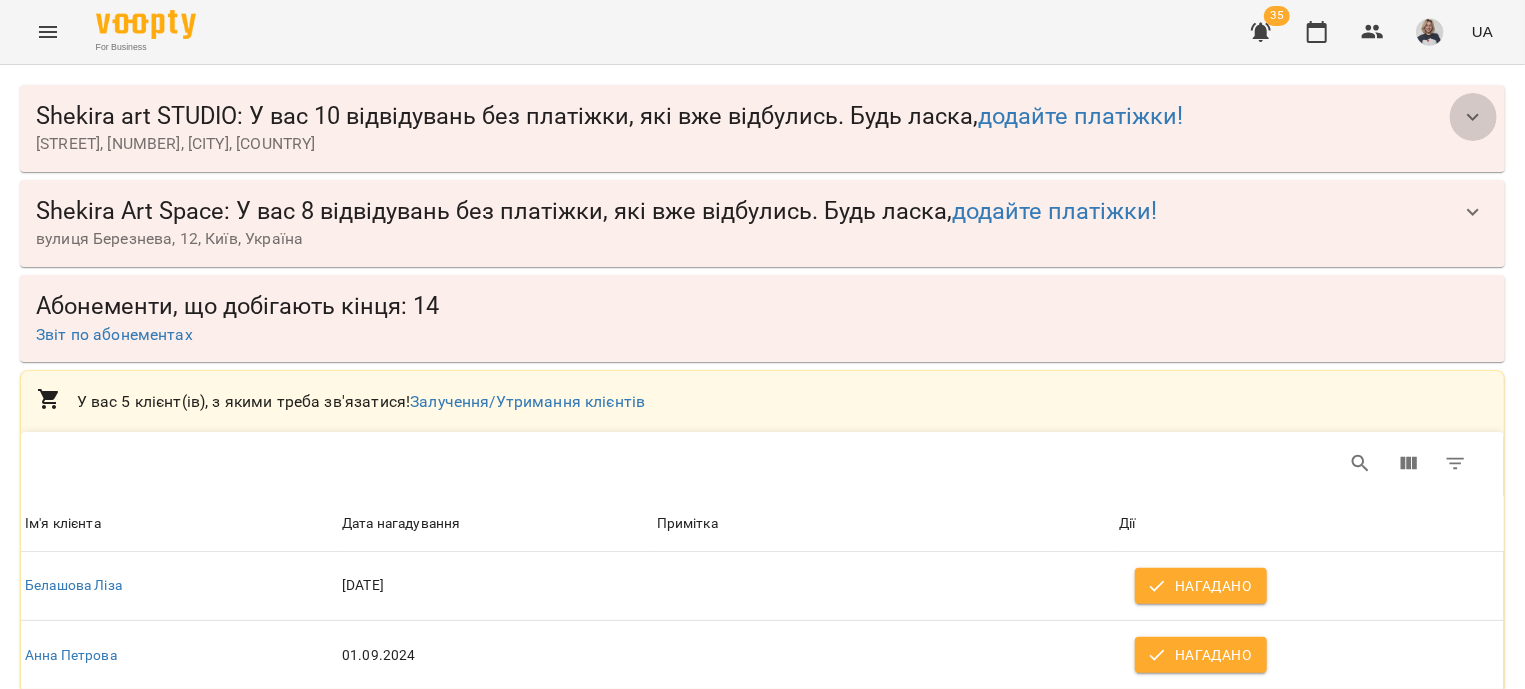 click 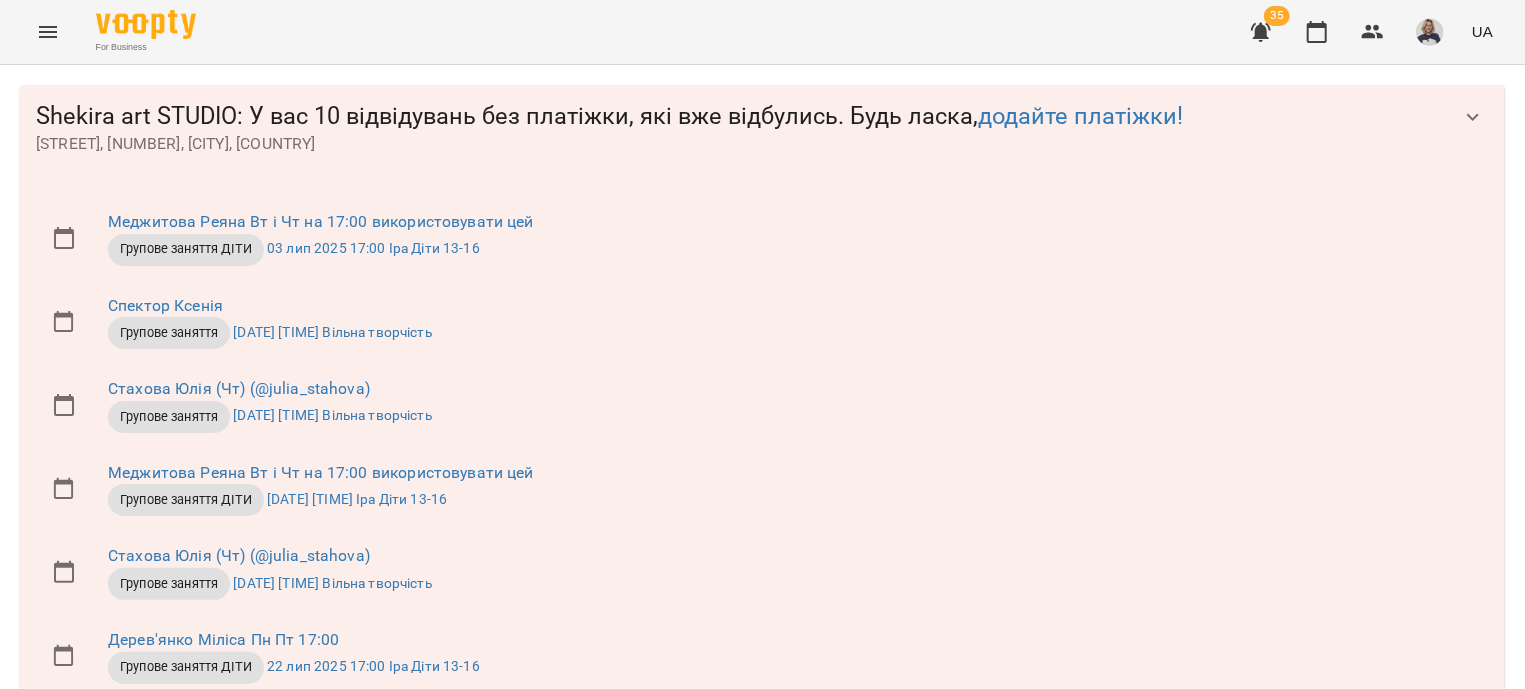 scroll, scrollTop: 482, scrollLeft: 0, axis: vertical 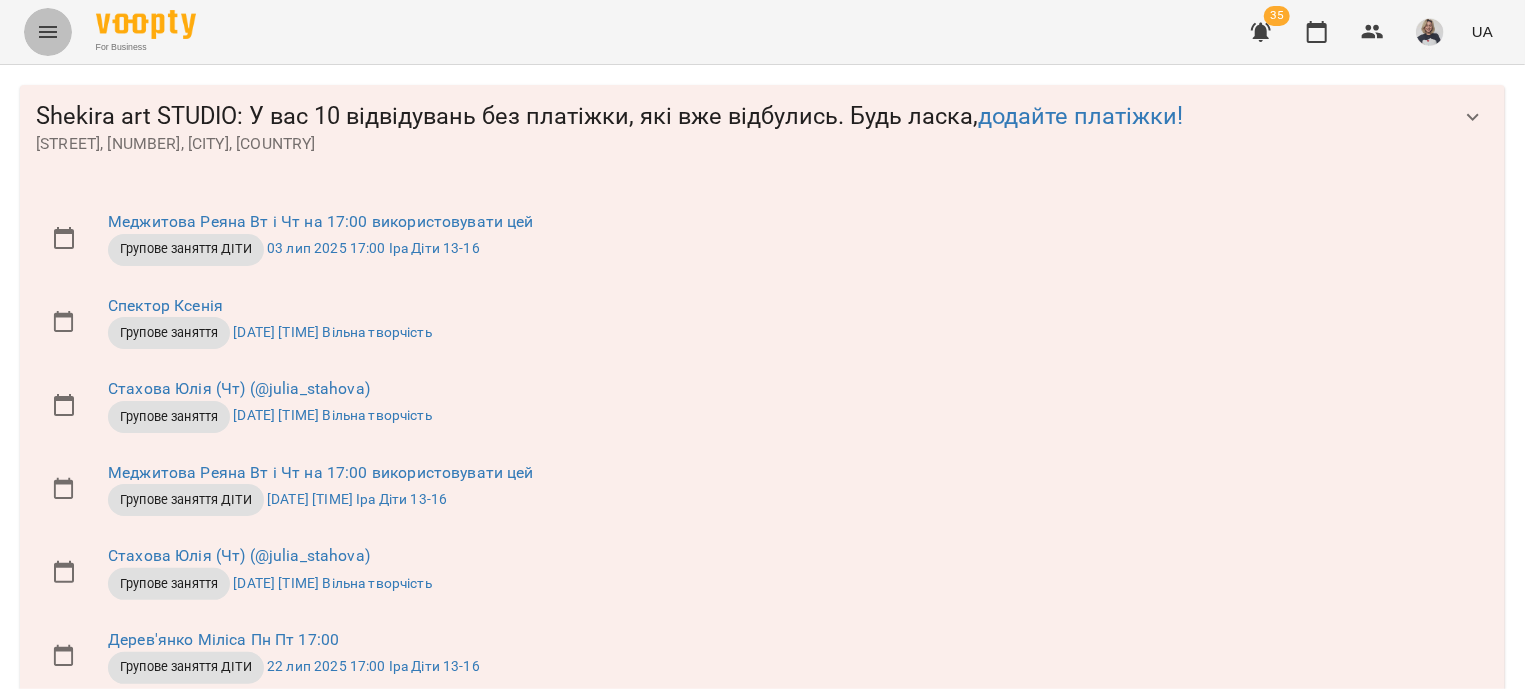 click 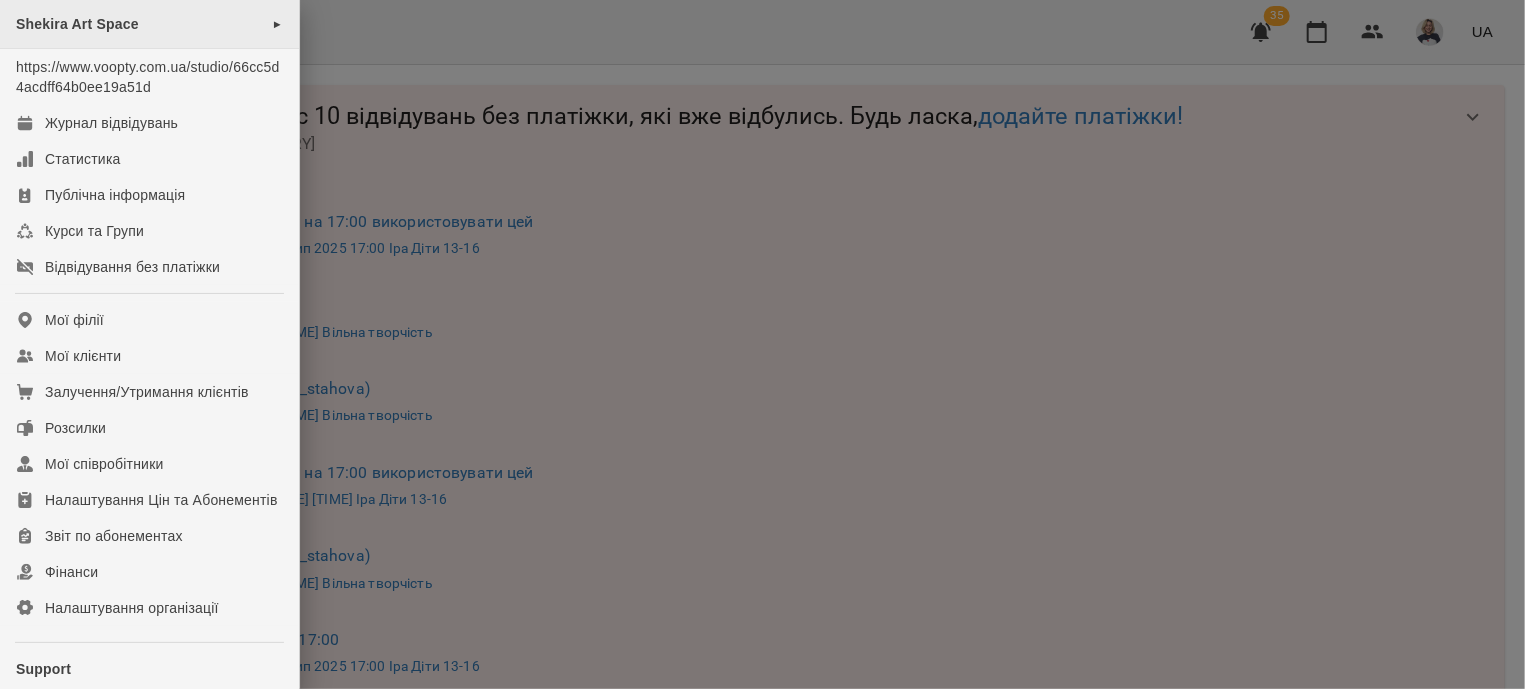 click on "Shekira Art Space ►" at bounding box center (149, 24) 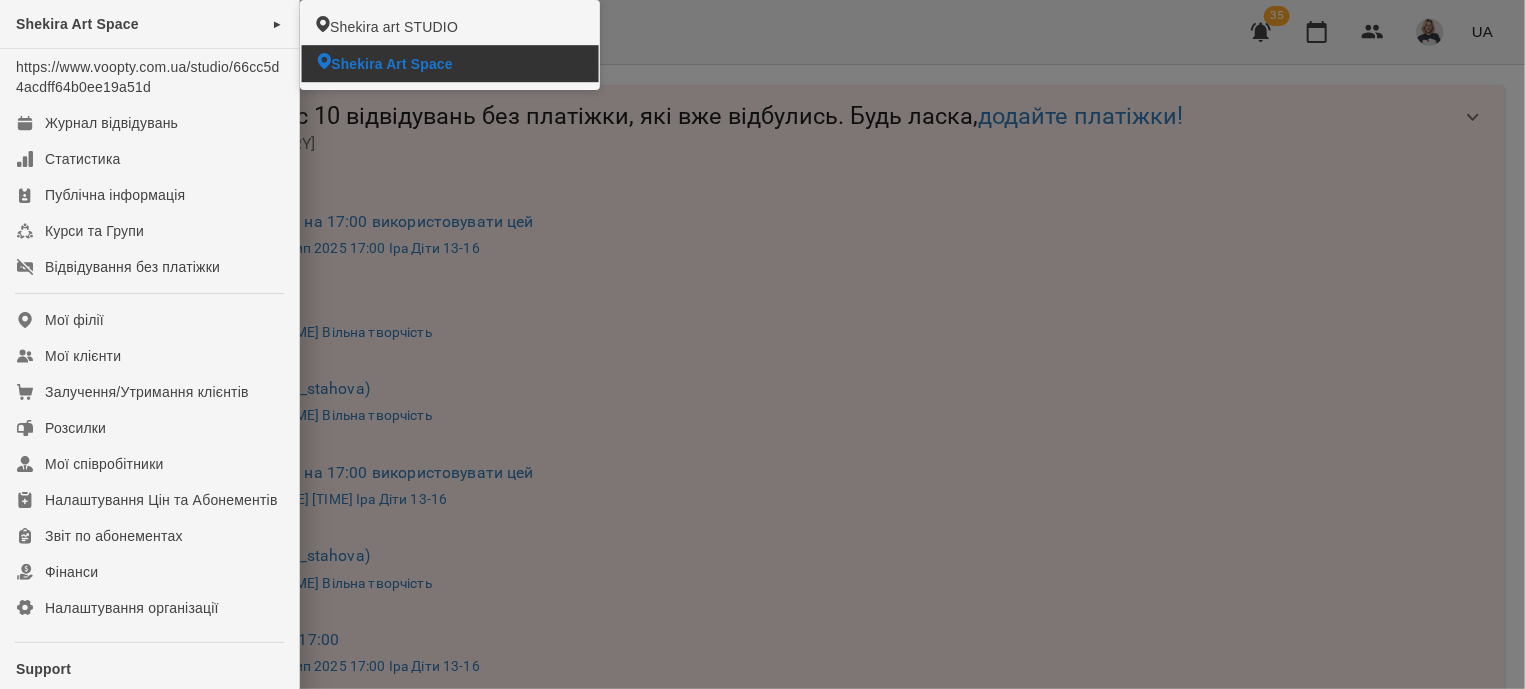 click on "Shekira Art Space" at bounding box center (391, 64) 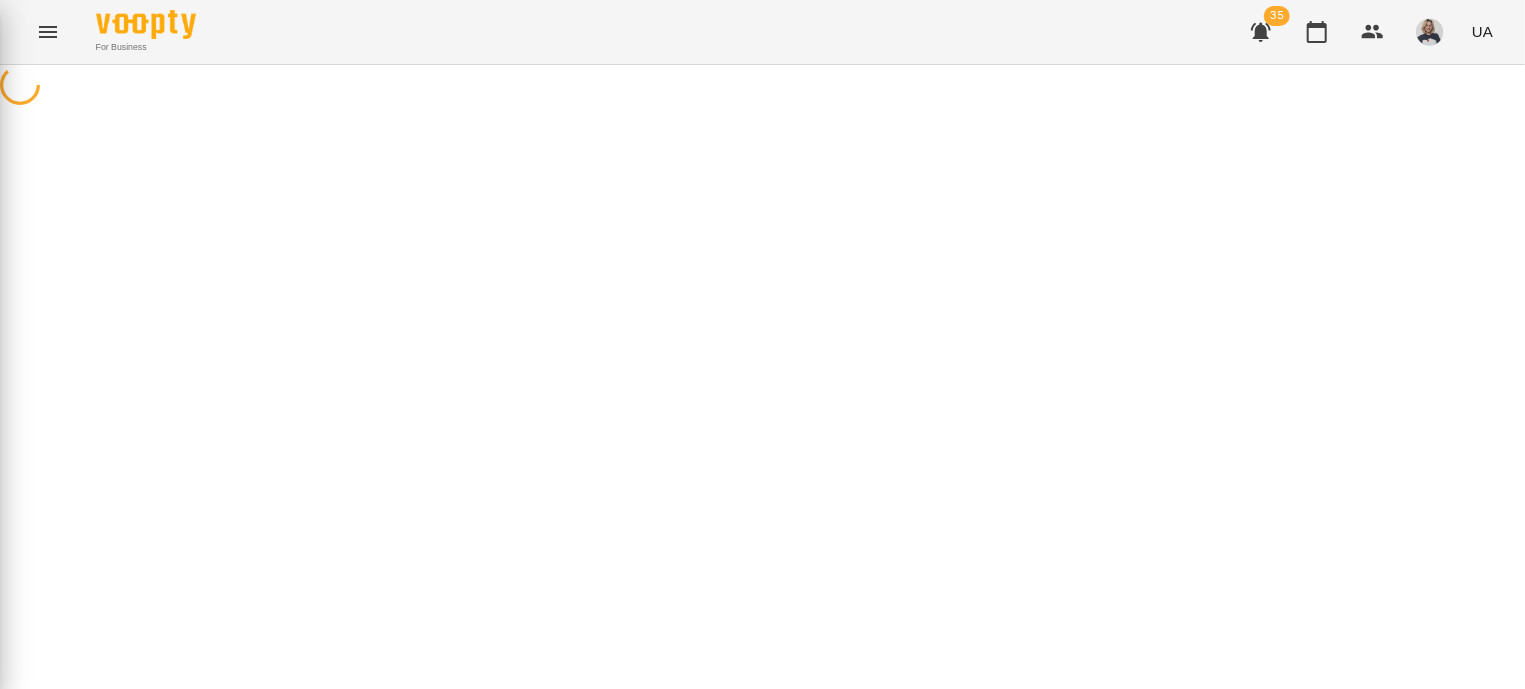 scroll, scrollTop: 0, scrollLeft: 0, axis: both 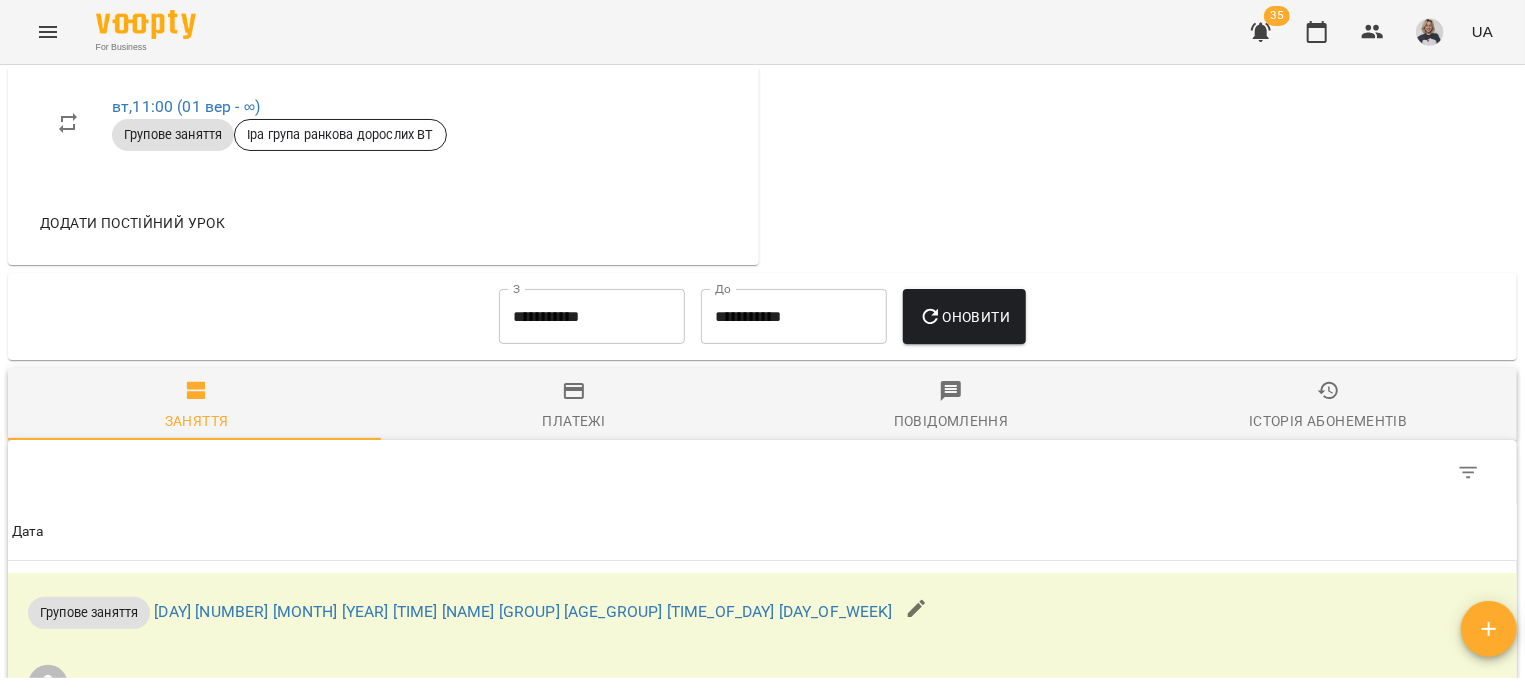 click on "Історія абонементів" at bounding box center [1328, 406] 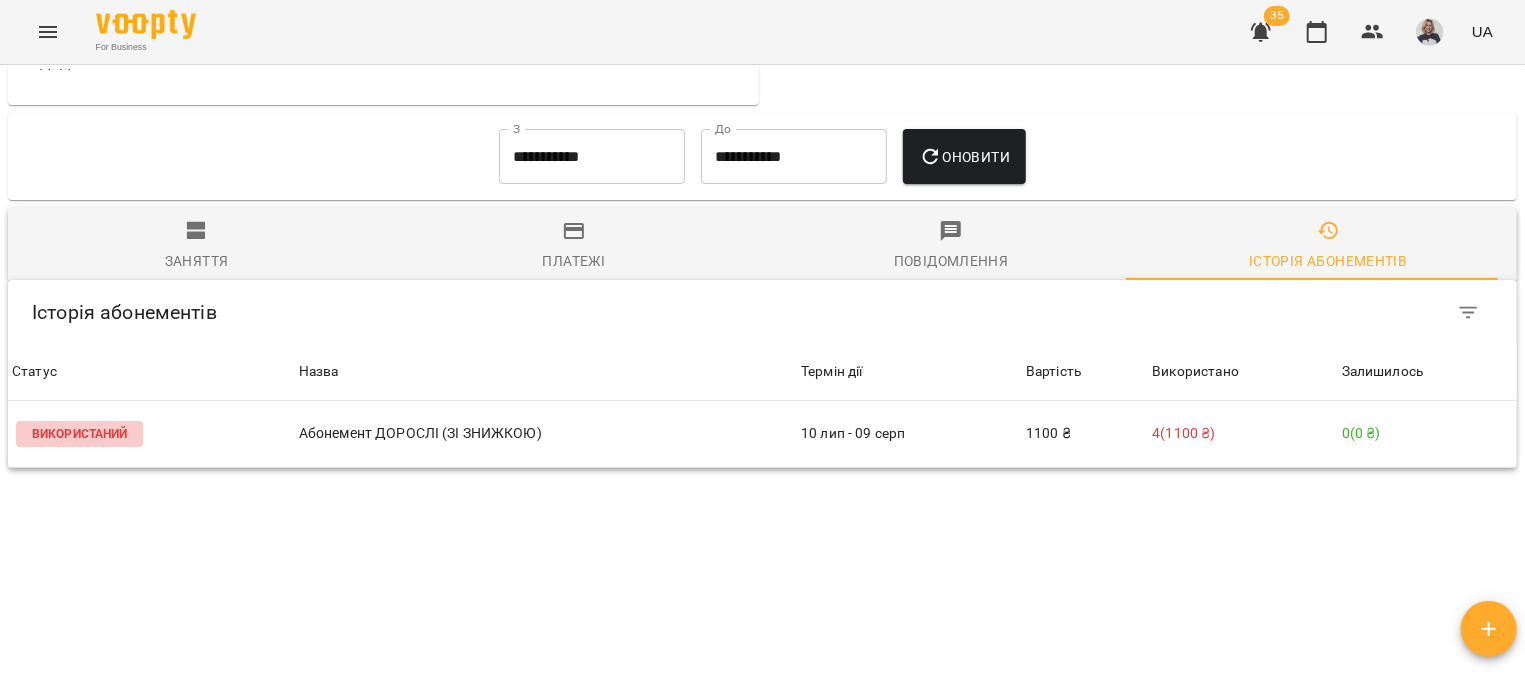 scroll, scrollTop: 1173, scrollLeft: 0, axis: vertical 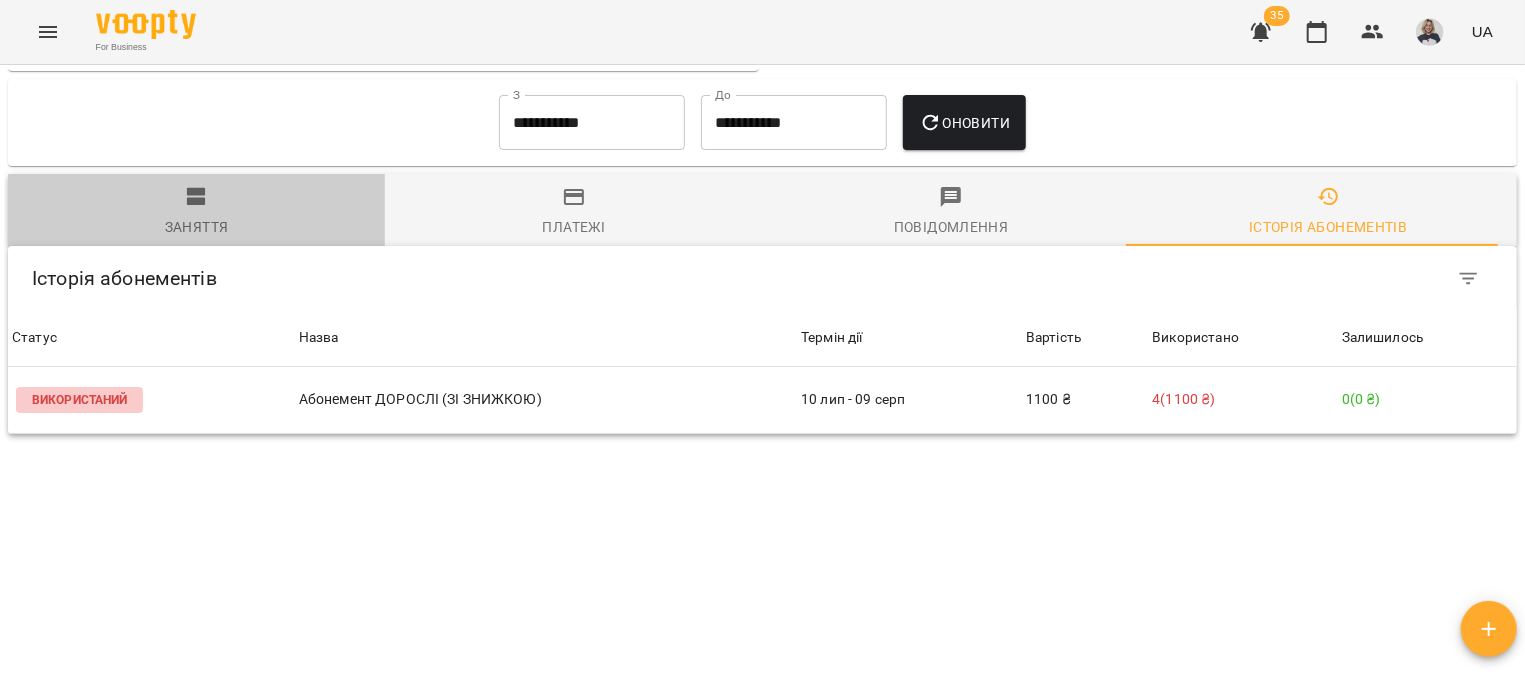 click on "Заняття" at bounding box center (196, 212) 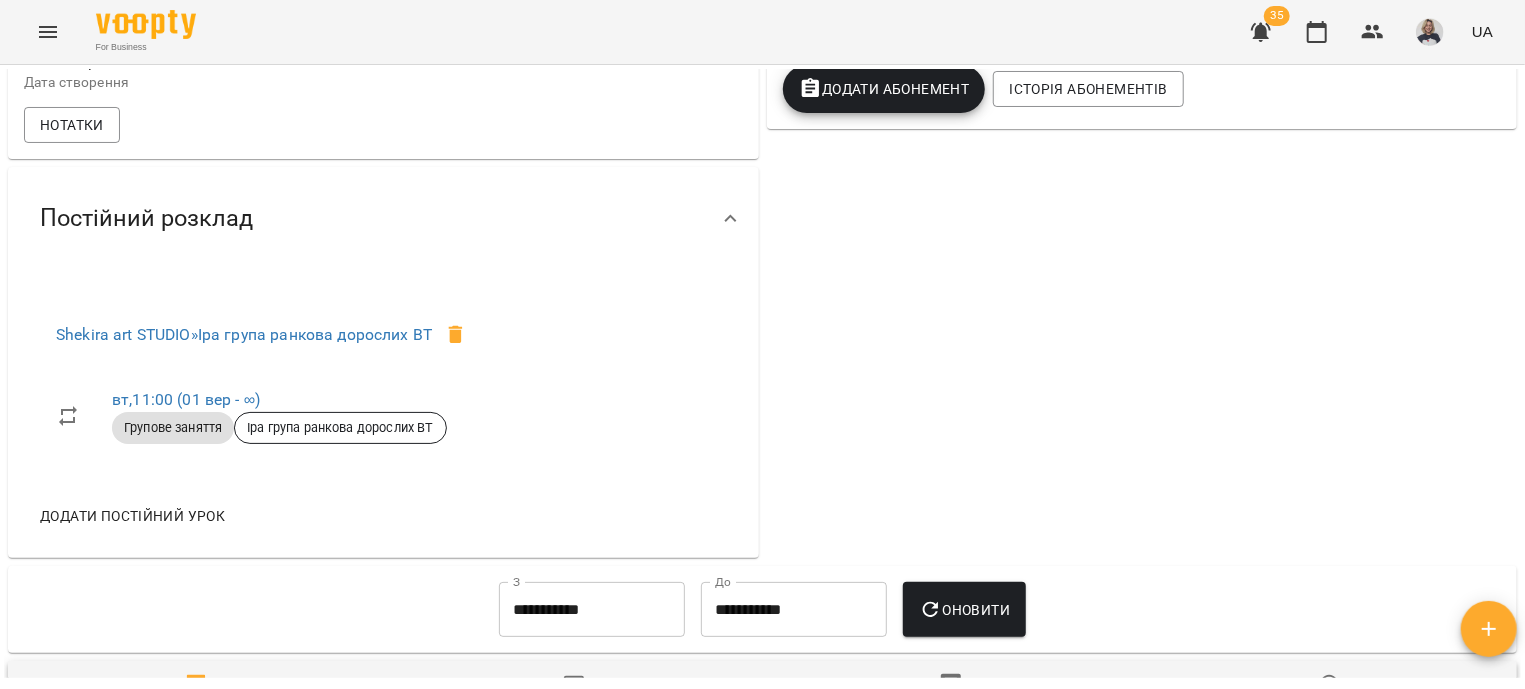 scroll, scrollTop: 0, scrollLeft: 0, axis: both 